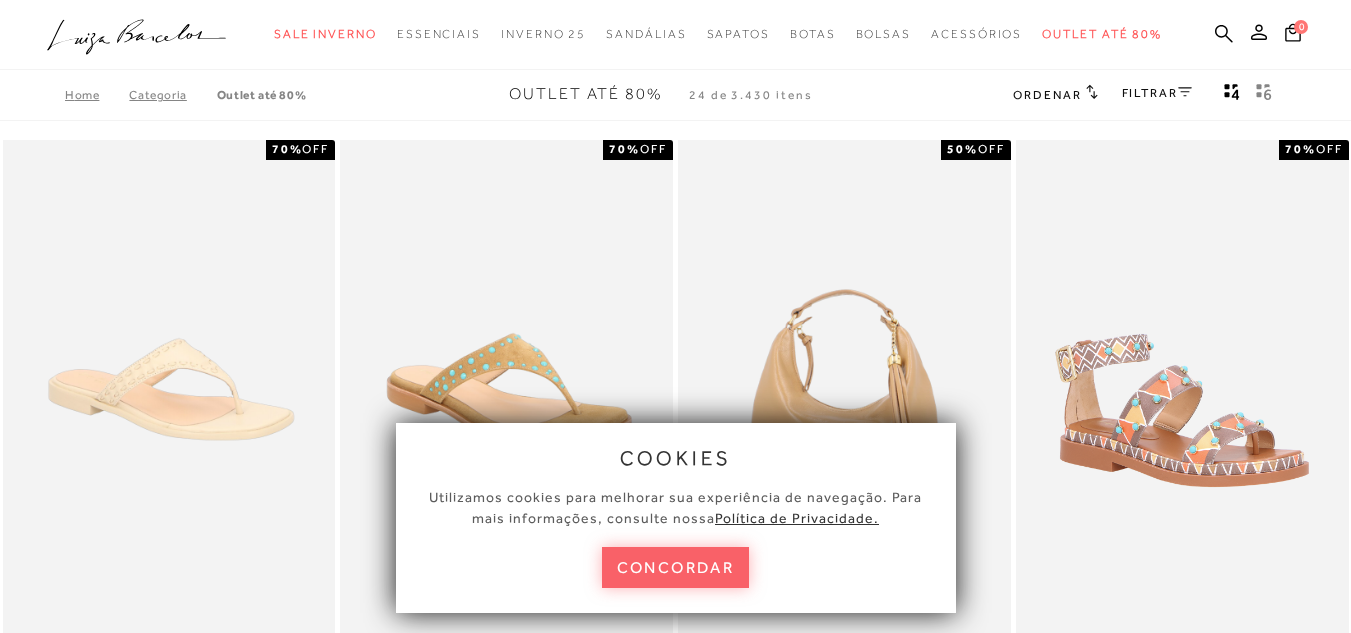 scroll, scrollTop: 0, scrollLeft: 0, axis: both 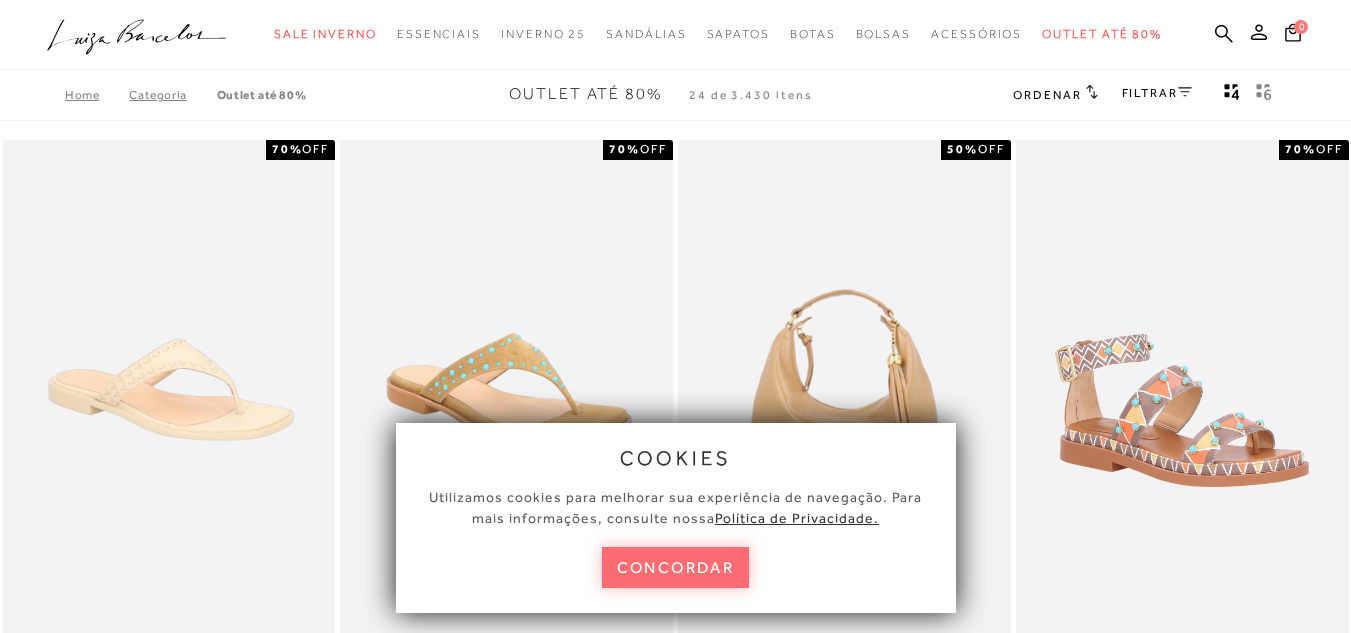 click on "concordar" at bounding box center (676, 567) 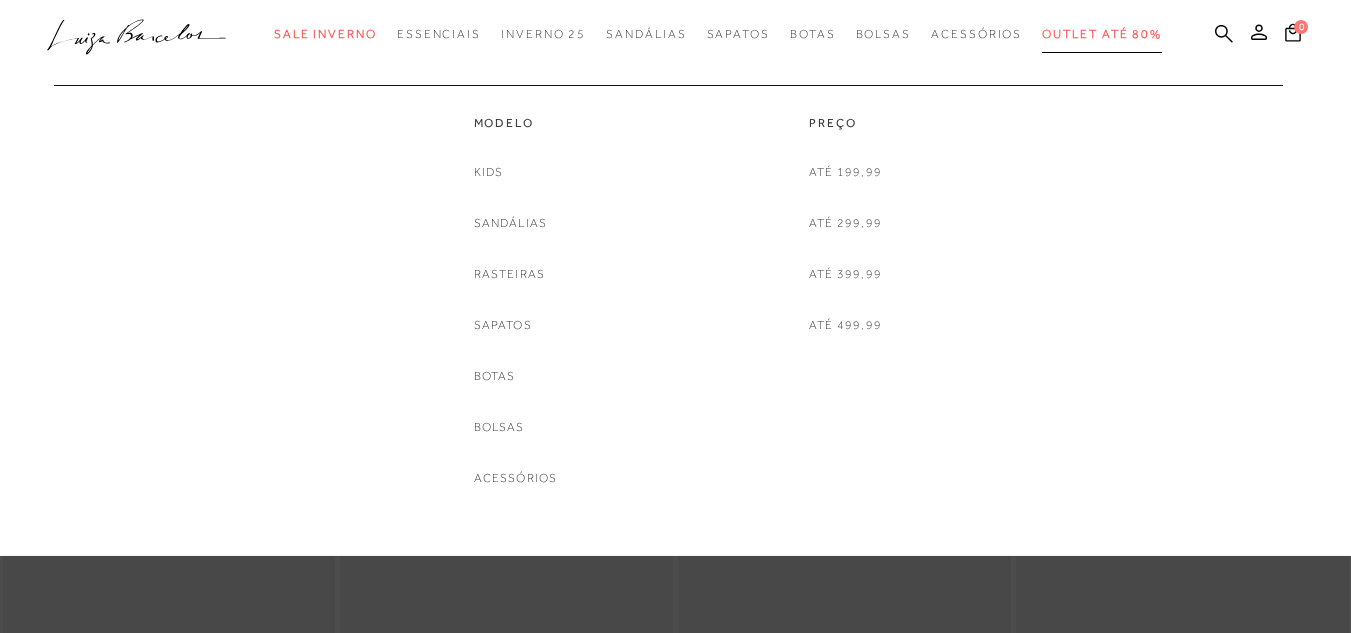 click on "Outlet até 80%" at bounding box center (1102, 34) 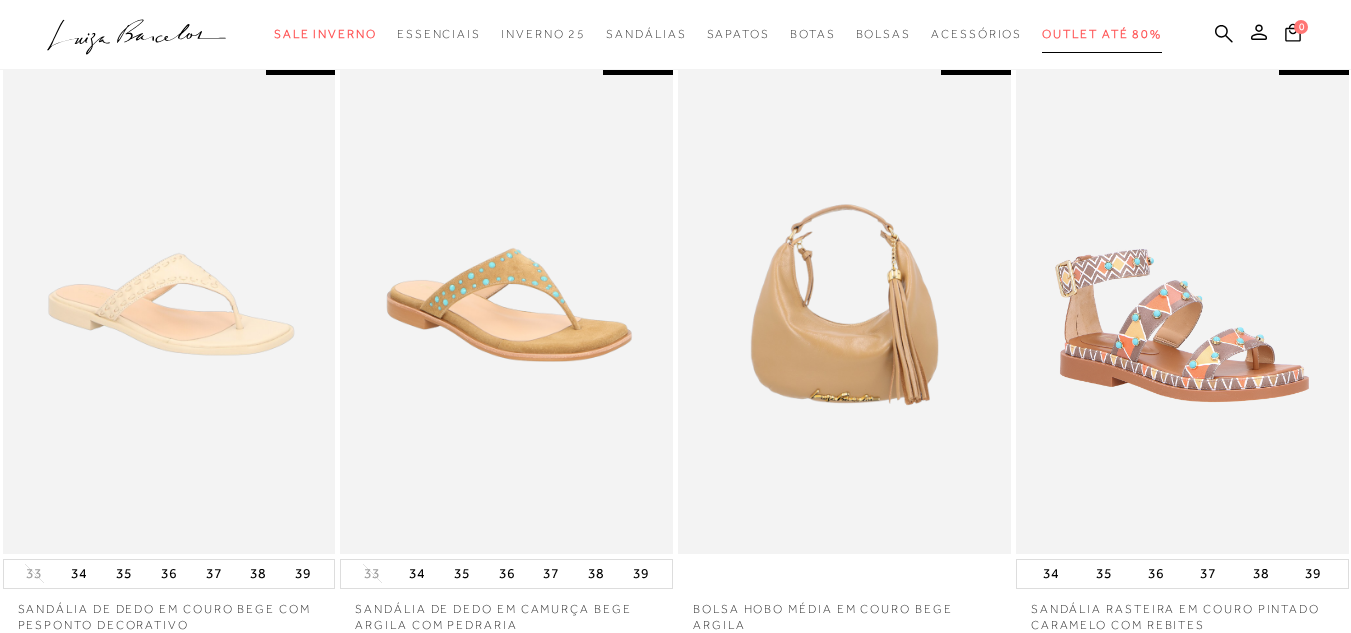 scroll, scrollTop: 247, scrollLeft: 0, axis: vertical 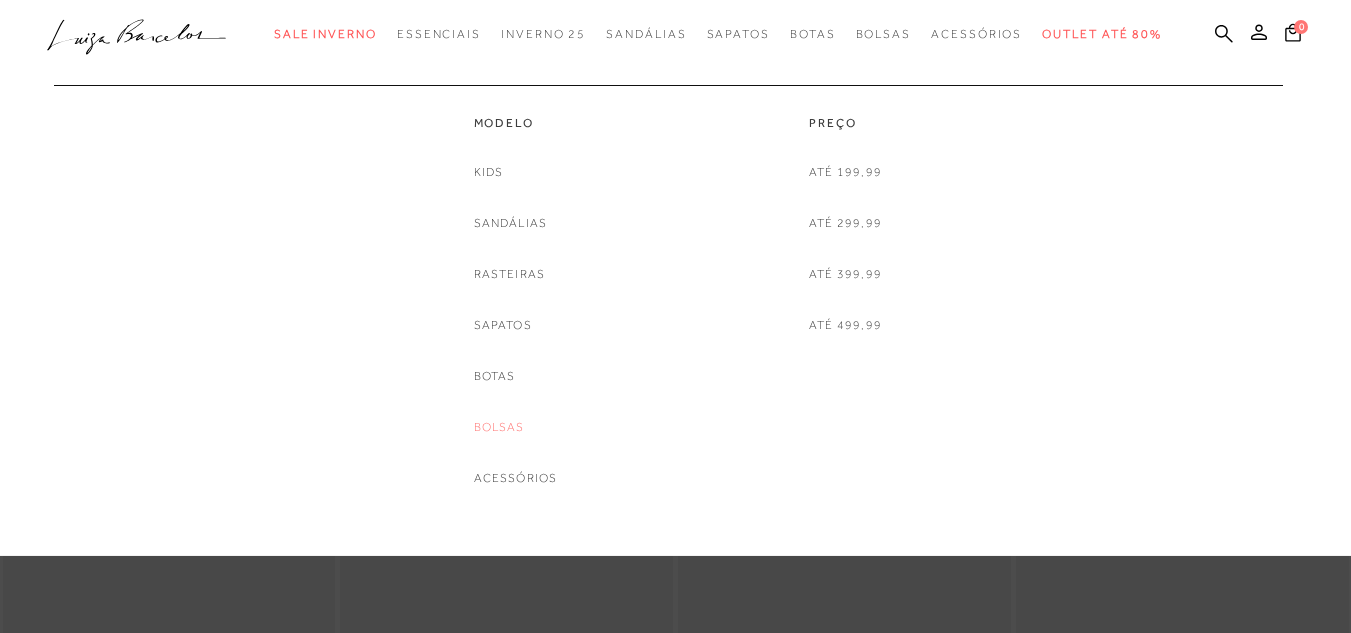 click on "Bolsas" at bounding box center [499, 427] 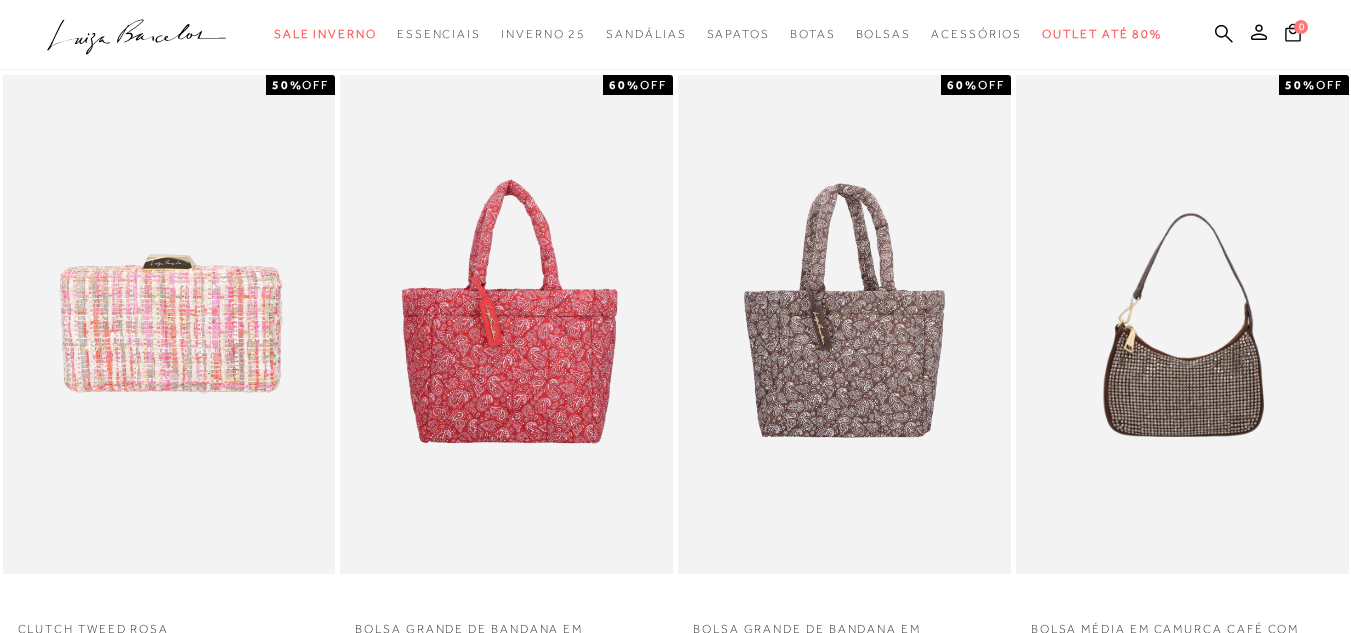 scroll, scrollTop: 852, scrollLeft: 0, axis: vertical 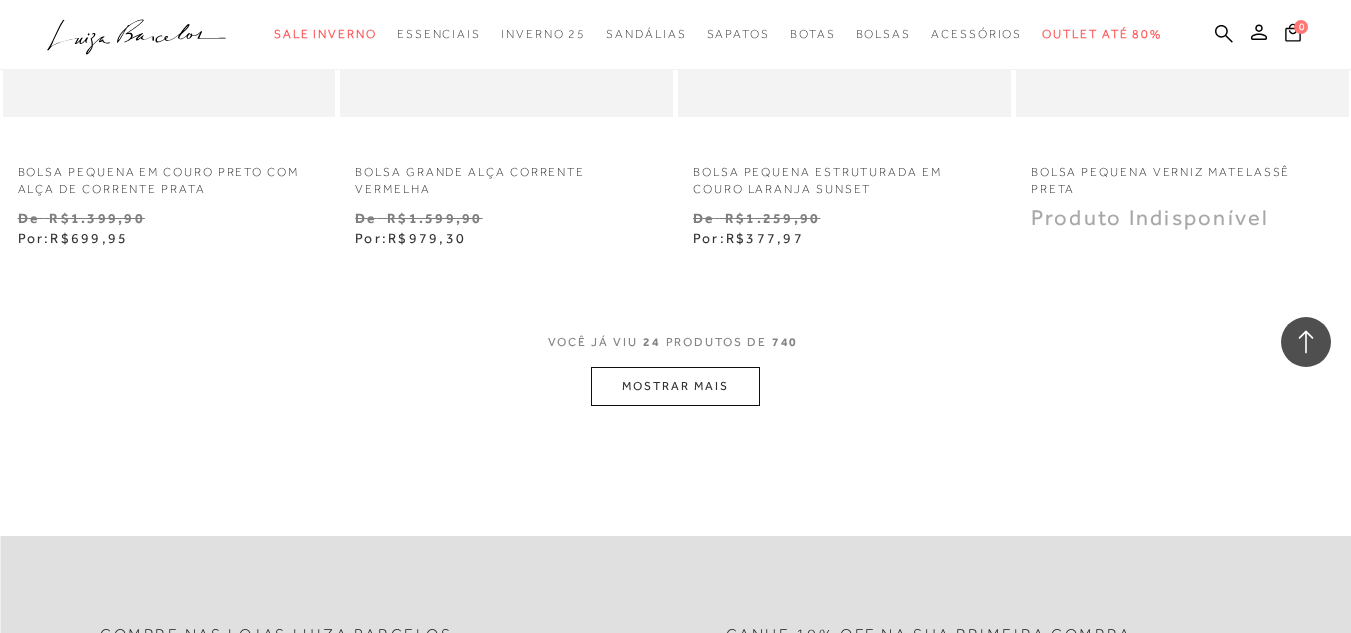 click on "Home
Categoria
Modelo
Bolsas
Bolsas
24 de 740 itens
Ordenar
Ordenar por
Padrão" at bounding box center (675, -1618) 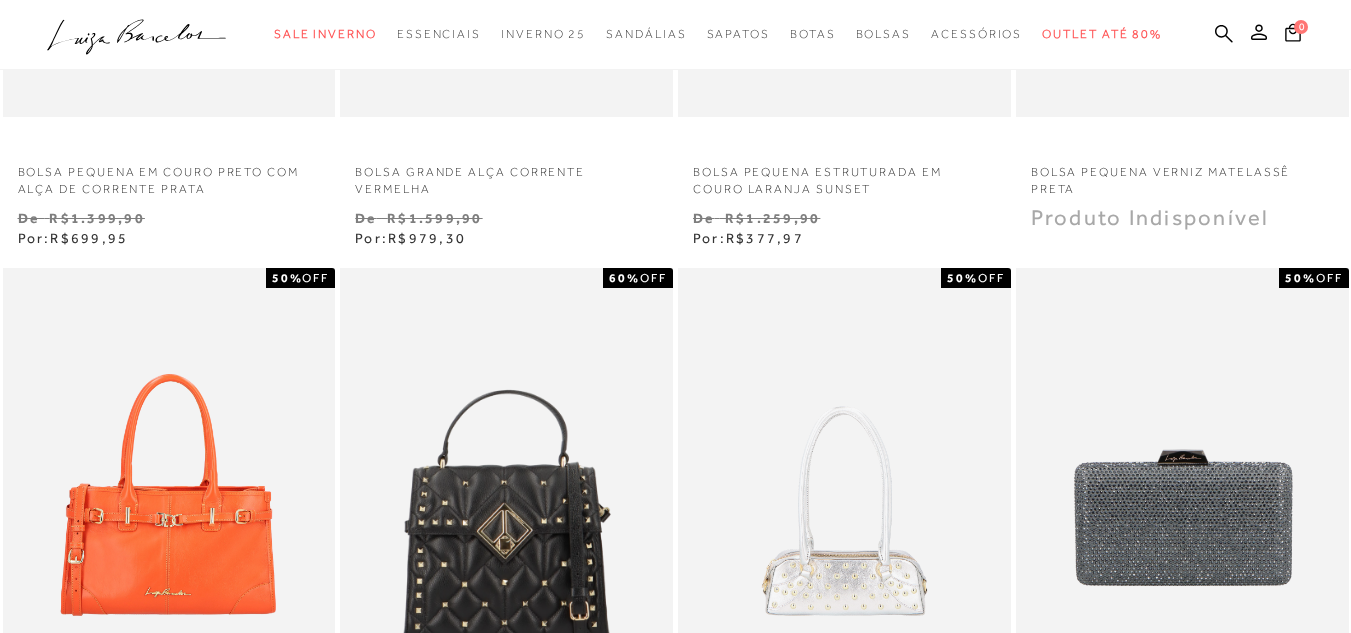 scroll, scrollTop: 0, scrollLeft: 0, axis: both 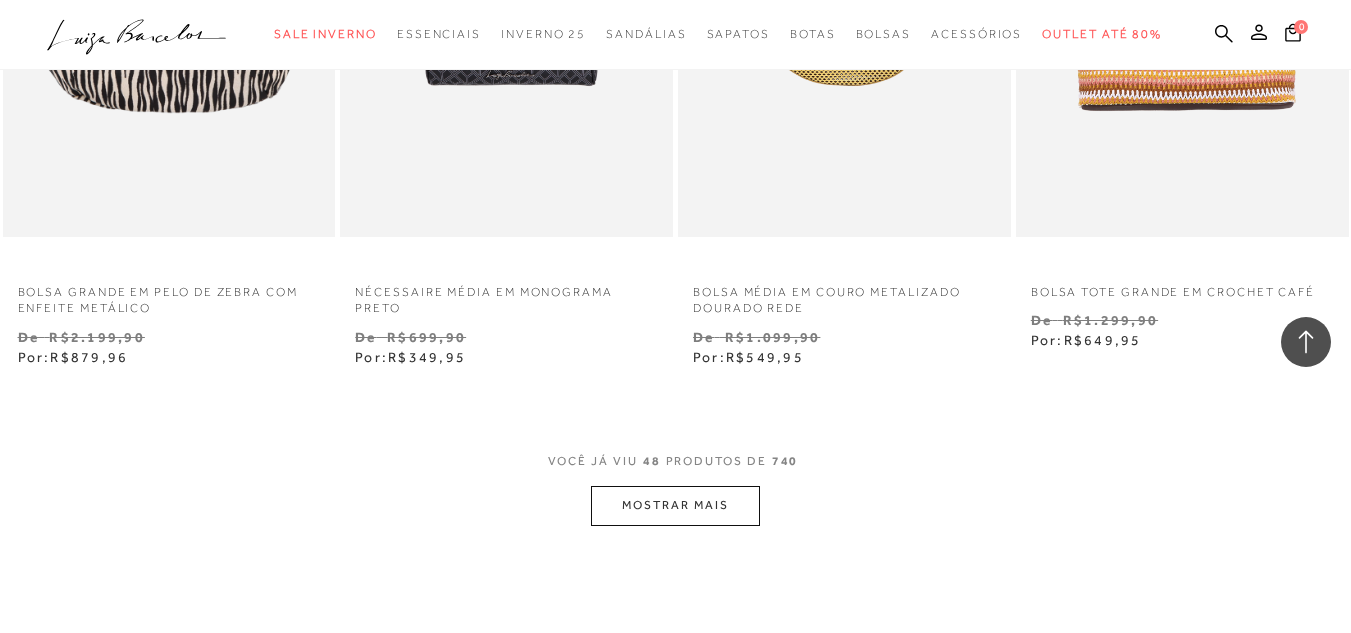 click on "MOSTRAR MAIS" at bounding box center (675, 505) 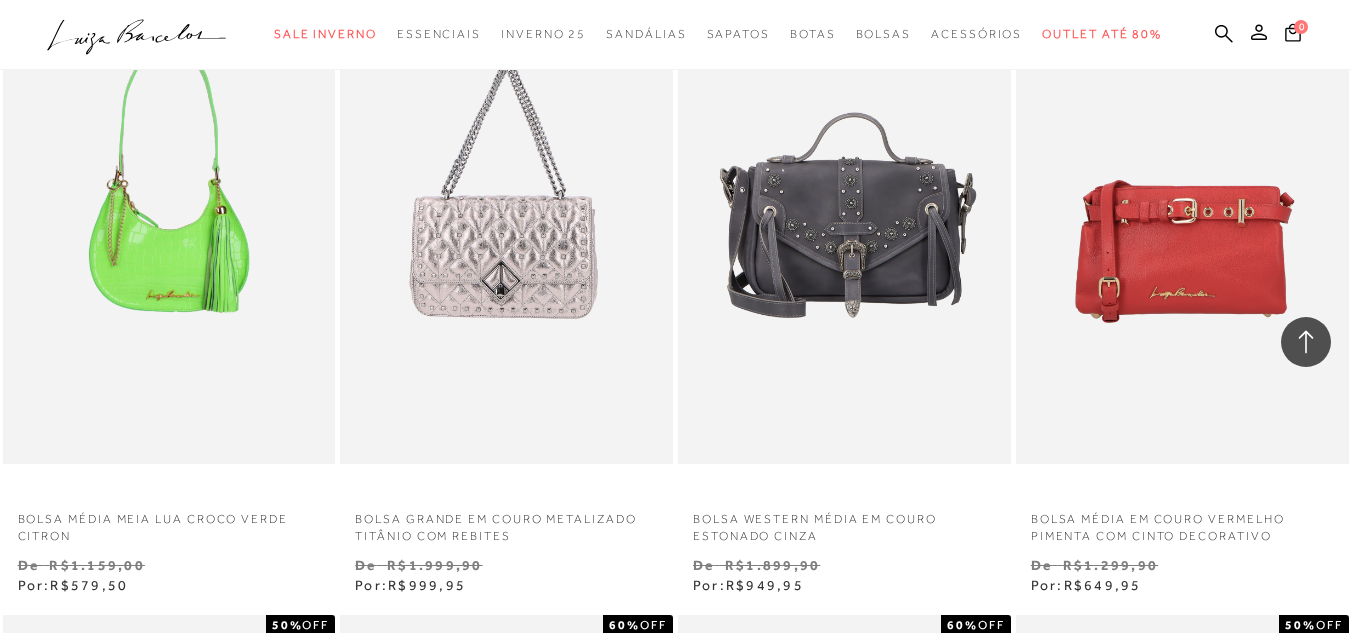 scroll, scrollTop: 8684, scrollLeft: 0, axis: vertical 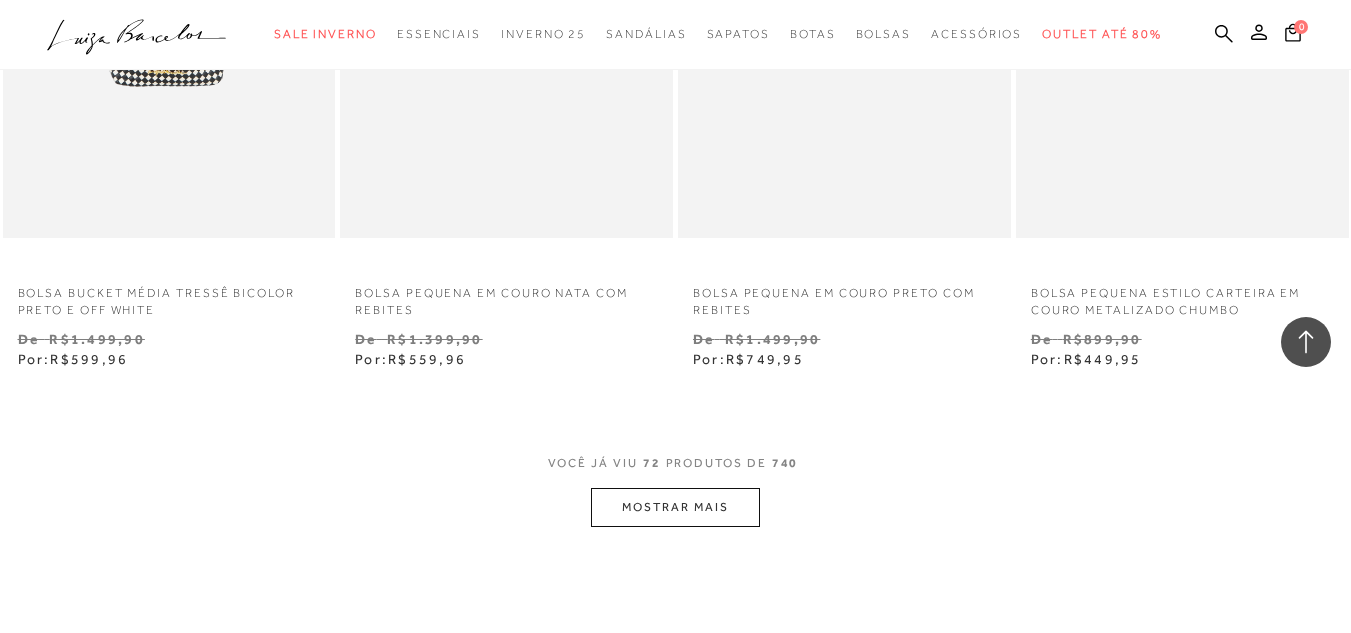 click on "MOSTRAR MAIS" at bounding box center [675, 507] 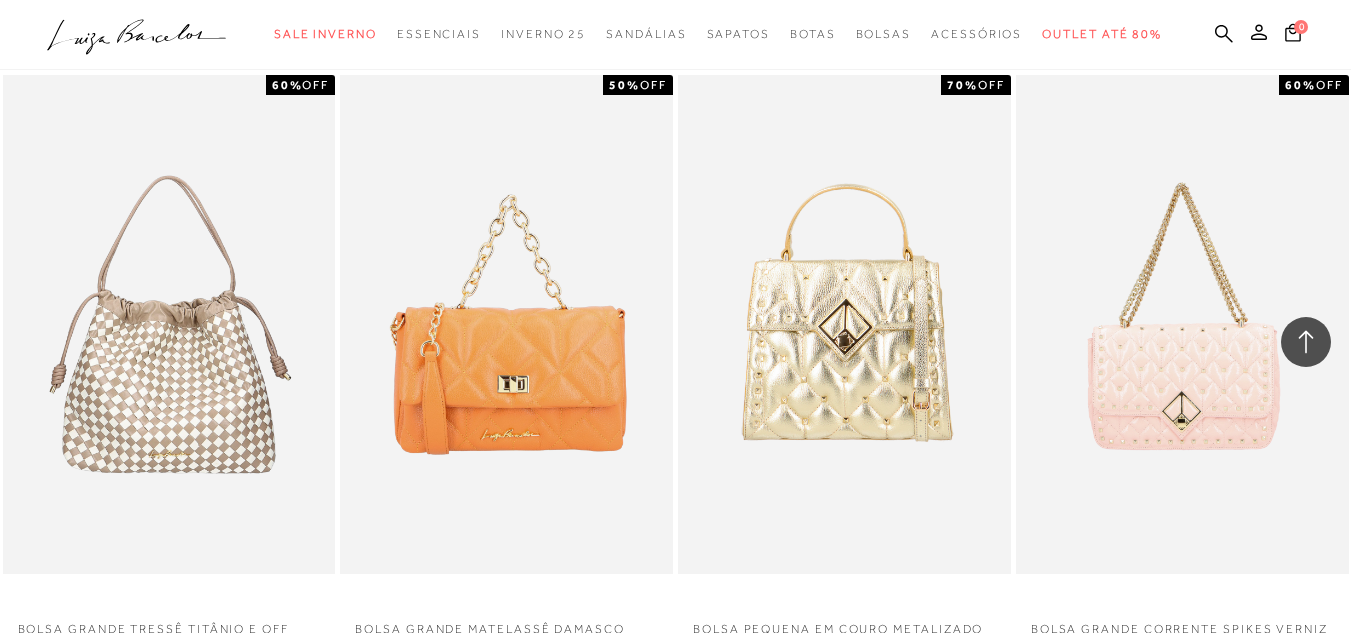 scroll, scrollTop: 14658, scrollLeft: 0, axis: vertical 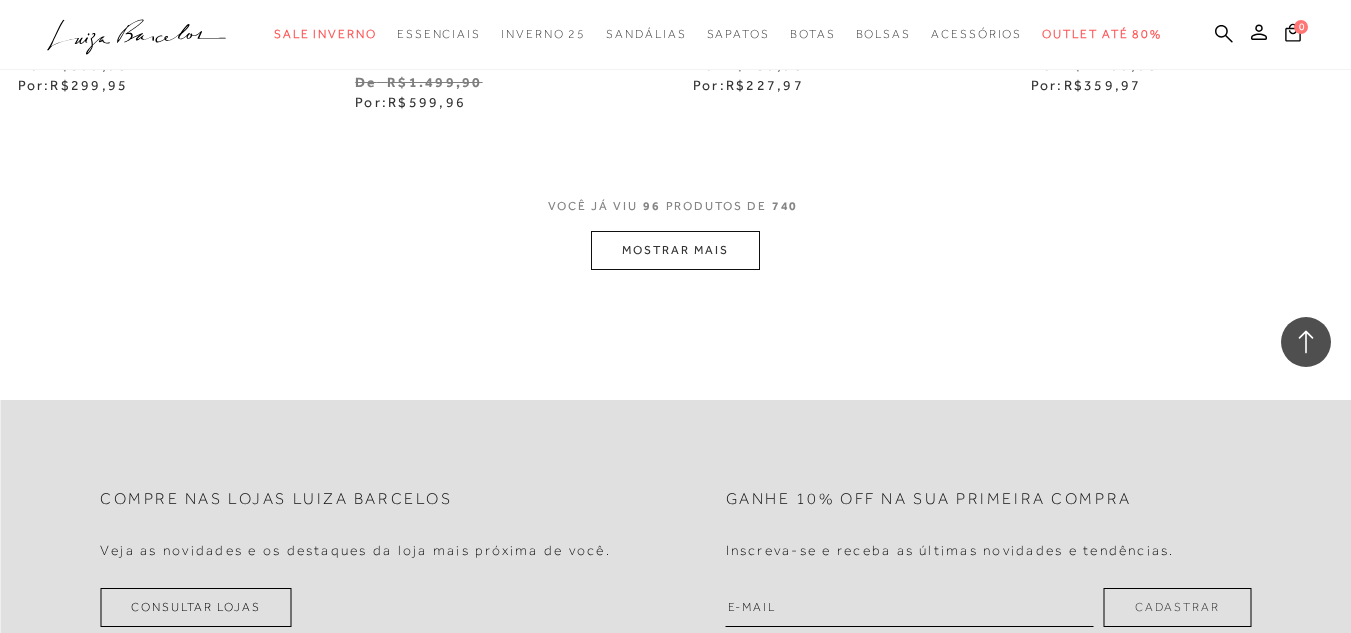 click on "MOSTRAR MAIS" at bounding box center (675, 250) 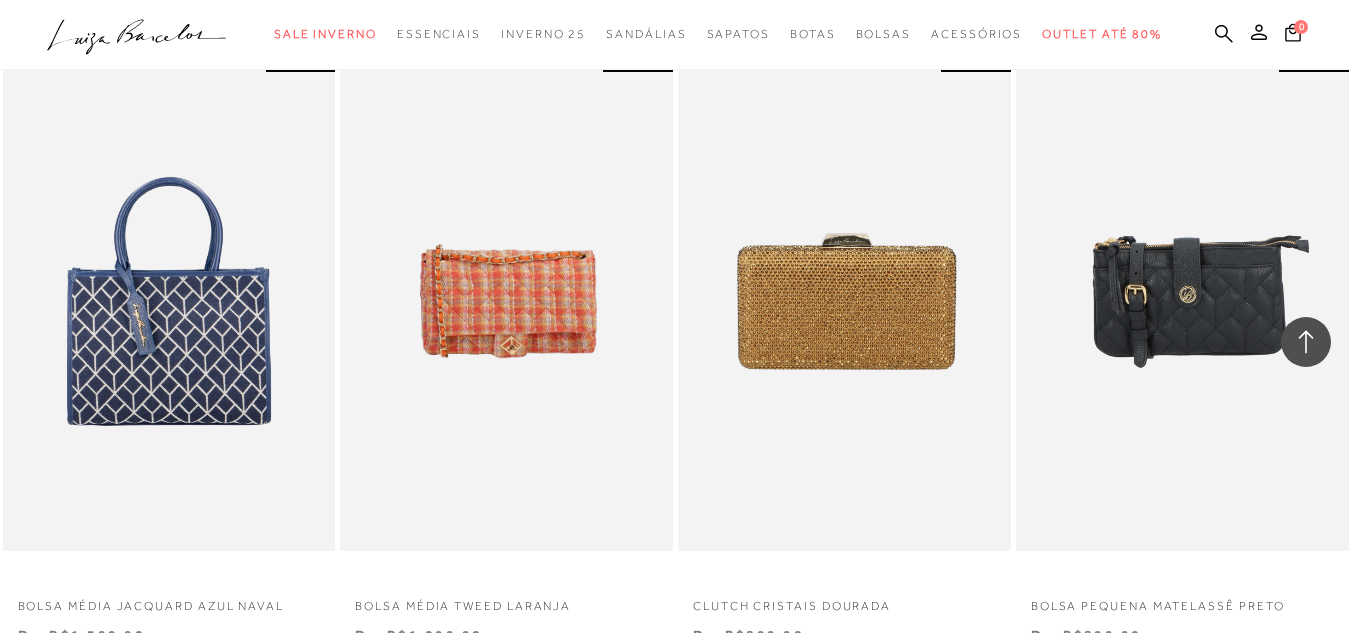 scroll, scrollTop: 16428, scrollLeft: 0, axis: vertical 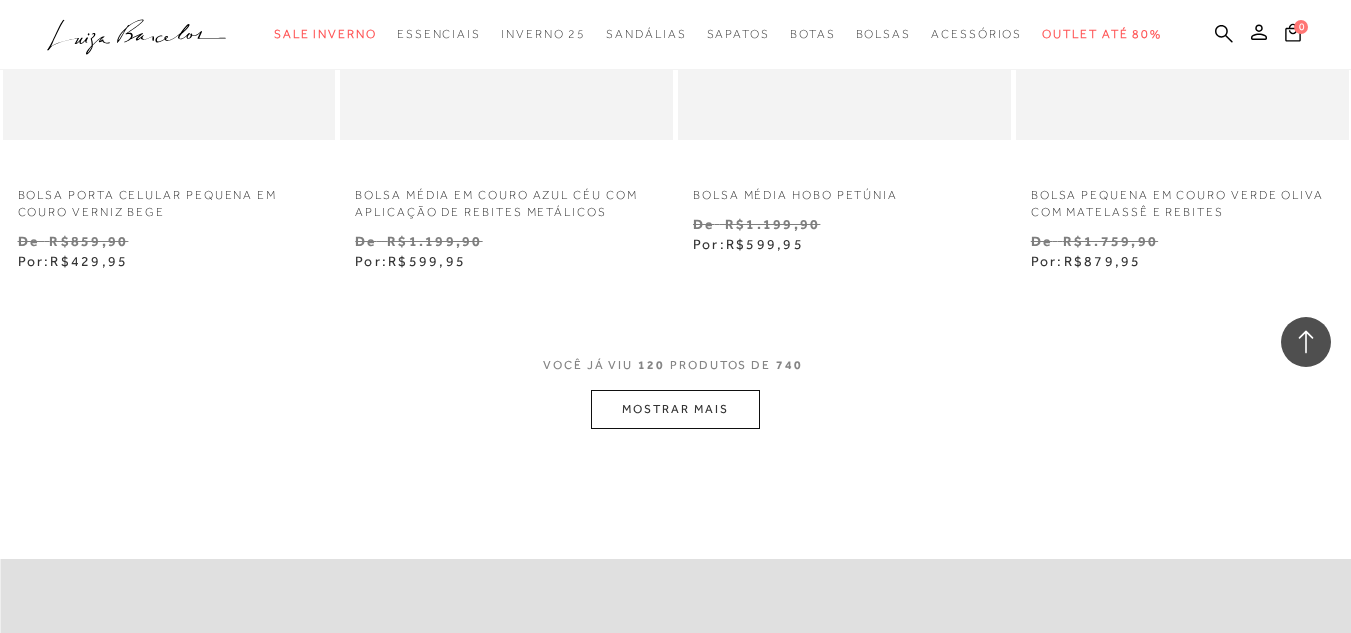 click on "MOSTRAR MAIS" at bounding box center [675, 409] 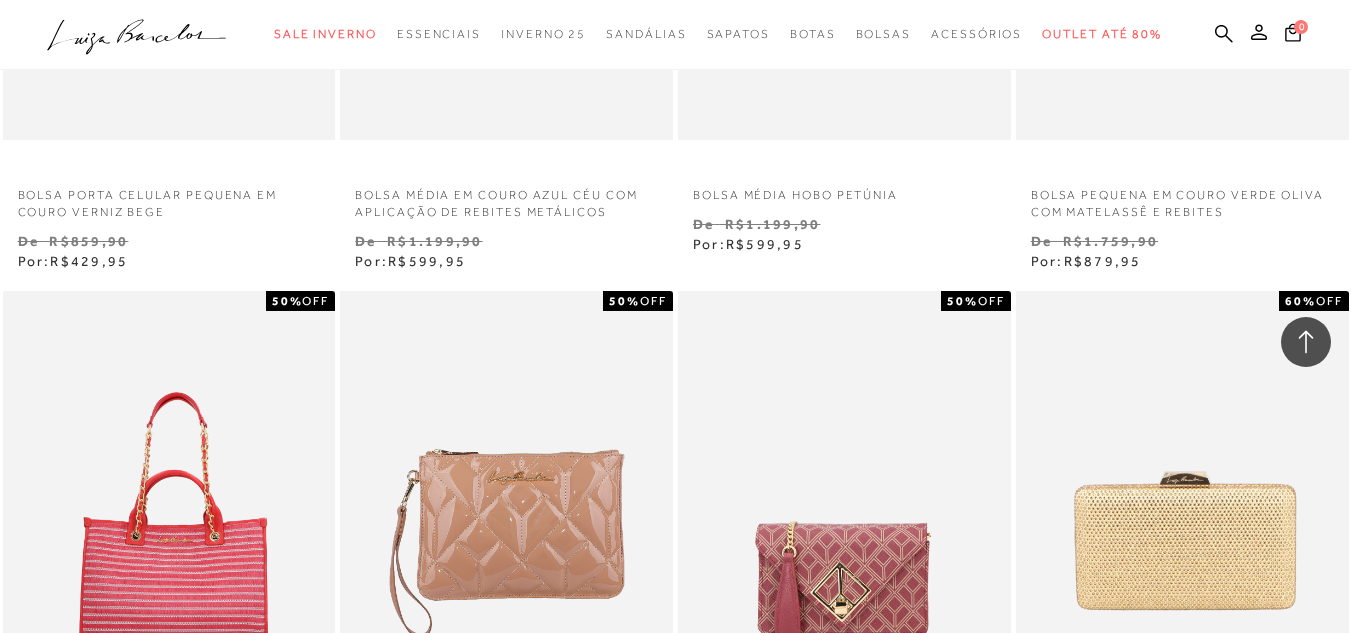 scroll, scrollTop: 19949, scrollLeft: 0, axis: vertical 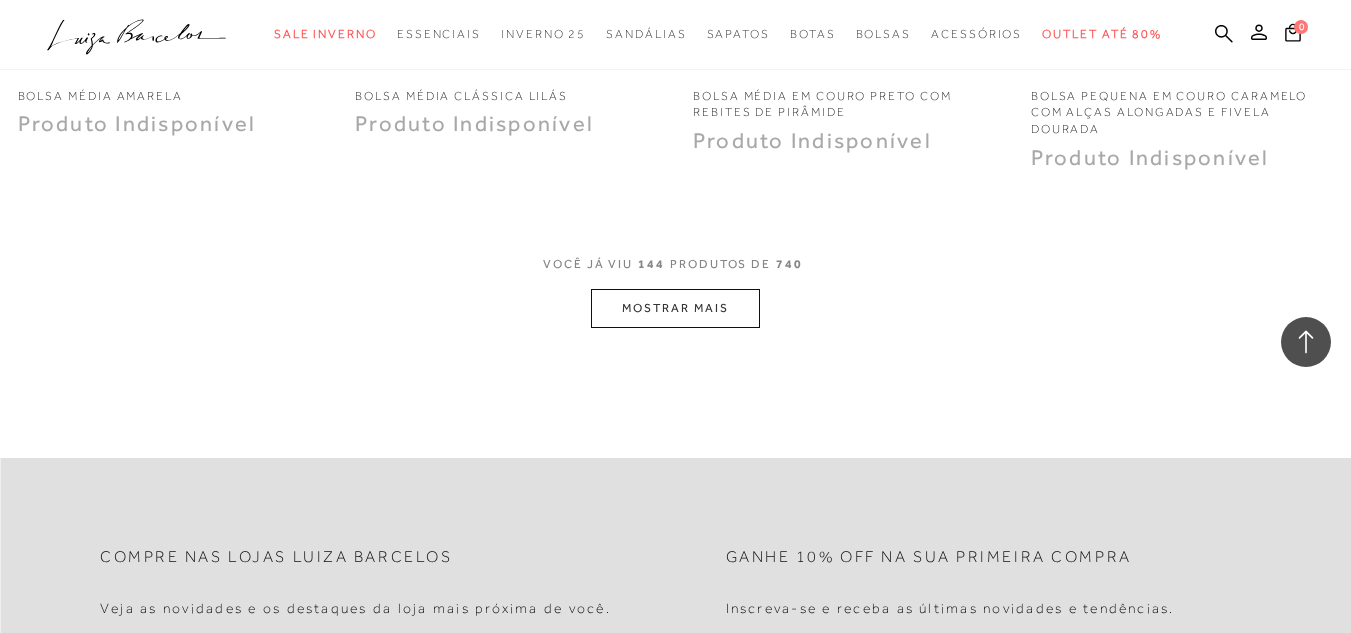 click on "MOSTRAR MAIS" at bounding box center (675, 308) 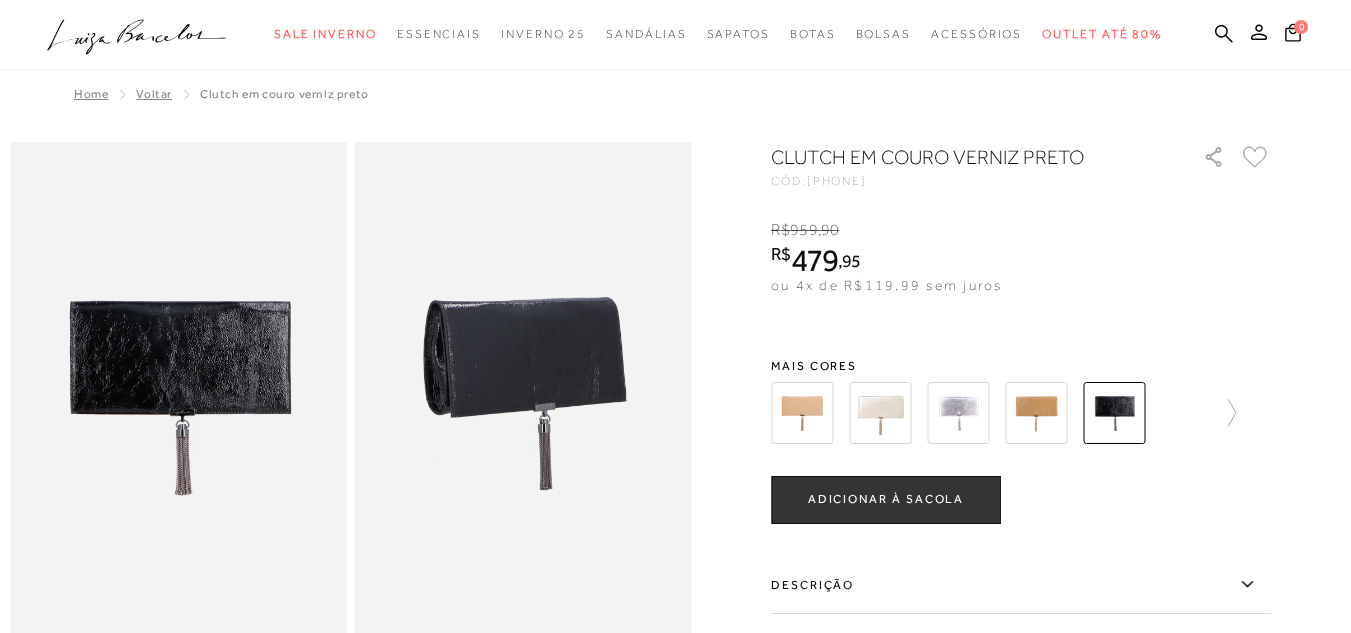 scroll, scrollTop: 0, scrollLeft: 0, axis: both 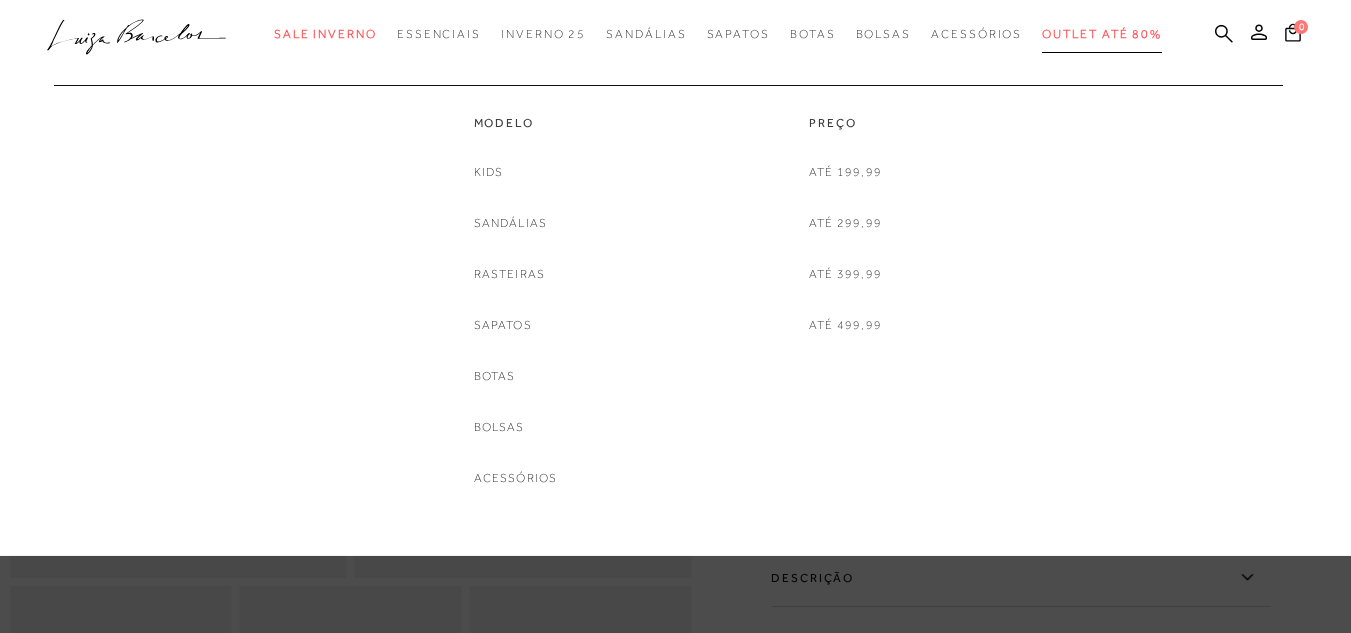 click on "Outlet até 80%" at bounding box center (1102, 34) 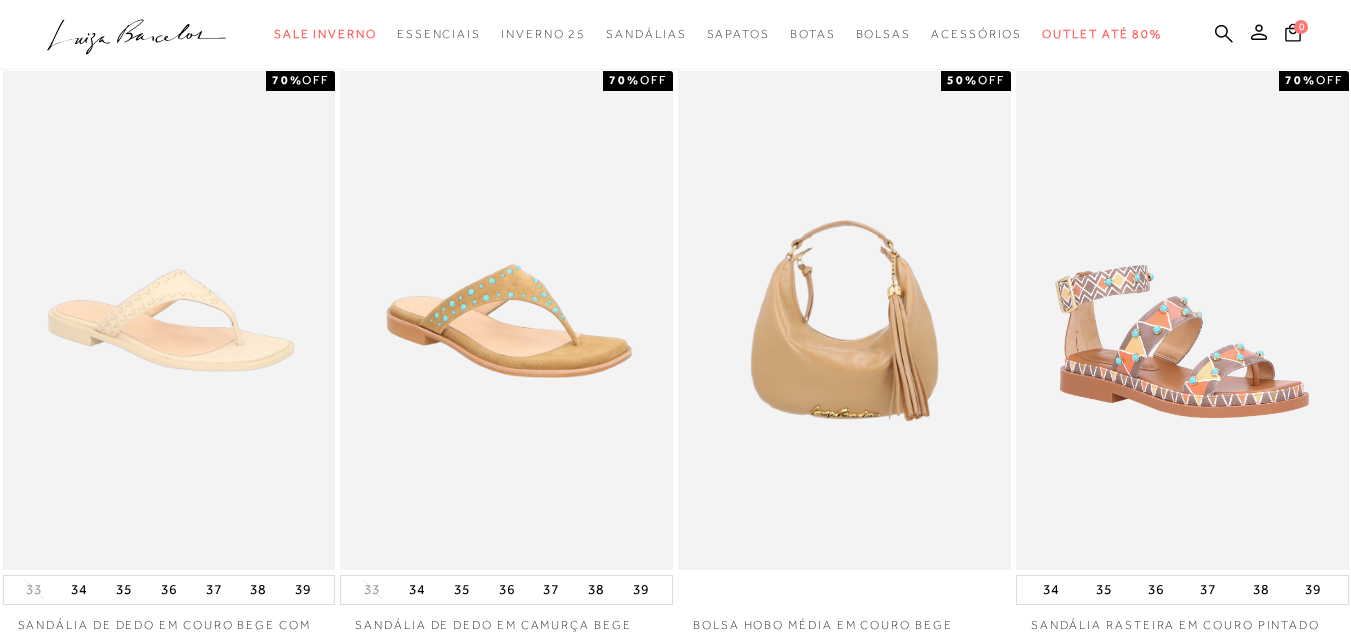 scroll, scrollTop: 0, scrollLeft: 0, axis: both 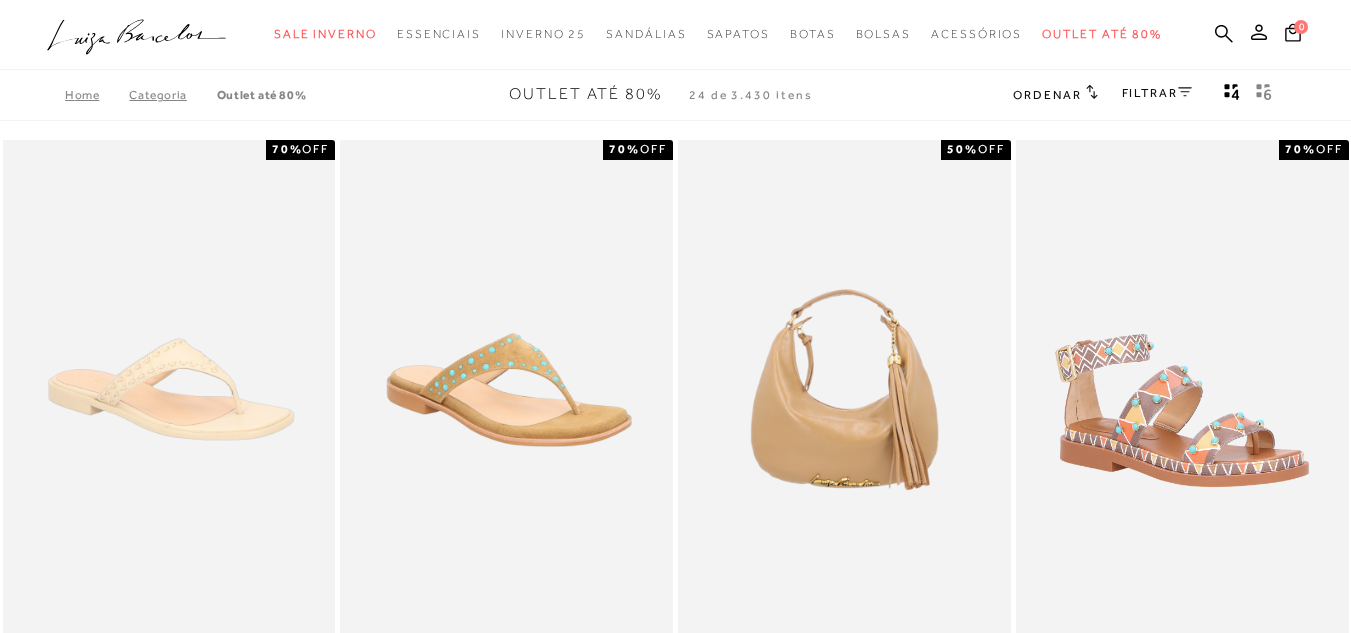 click at bounding box center [1092, 91] 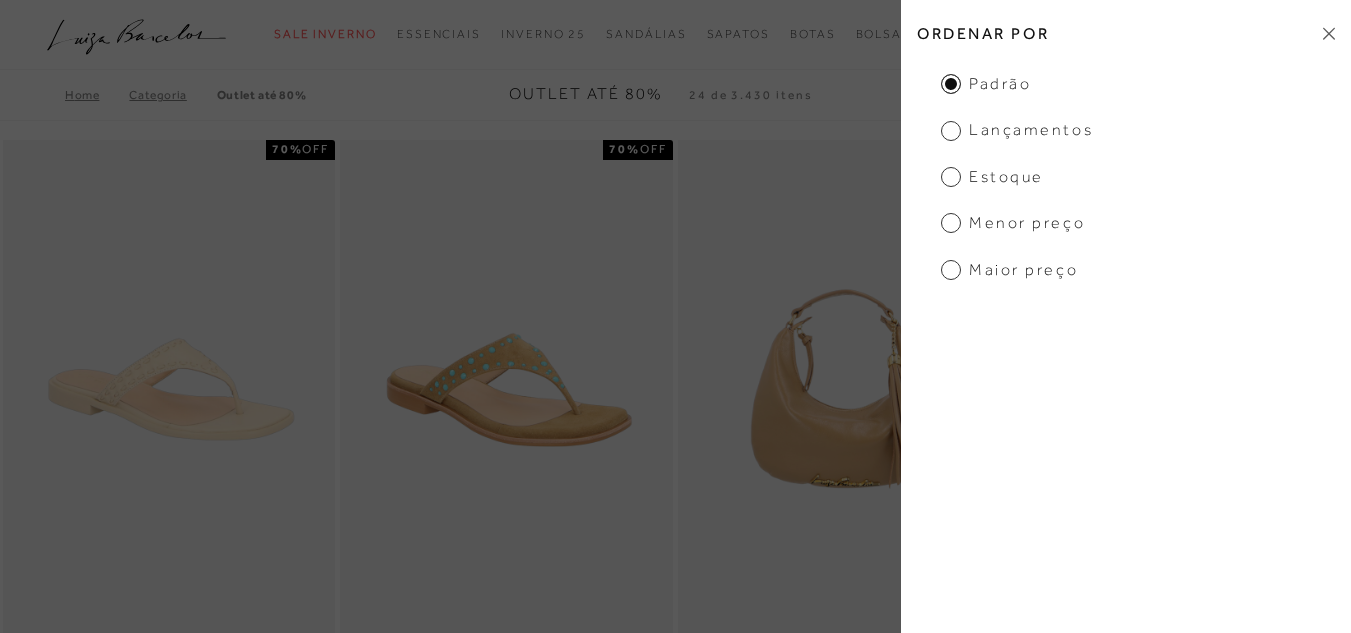click on "Menor preço" at bounding box center (986, 84) 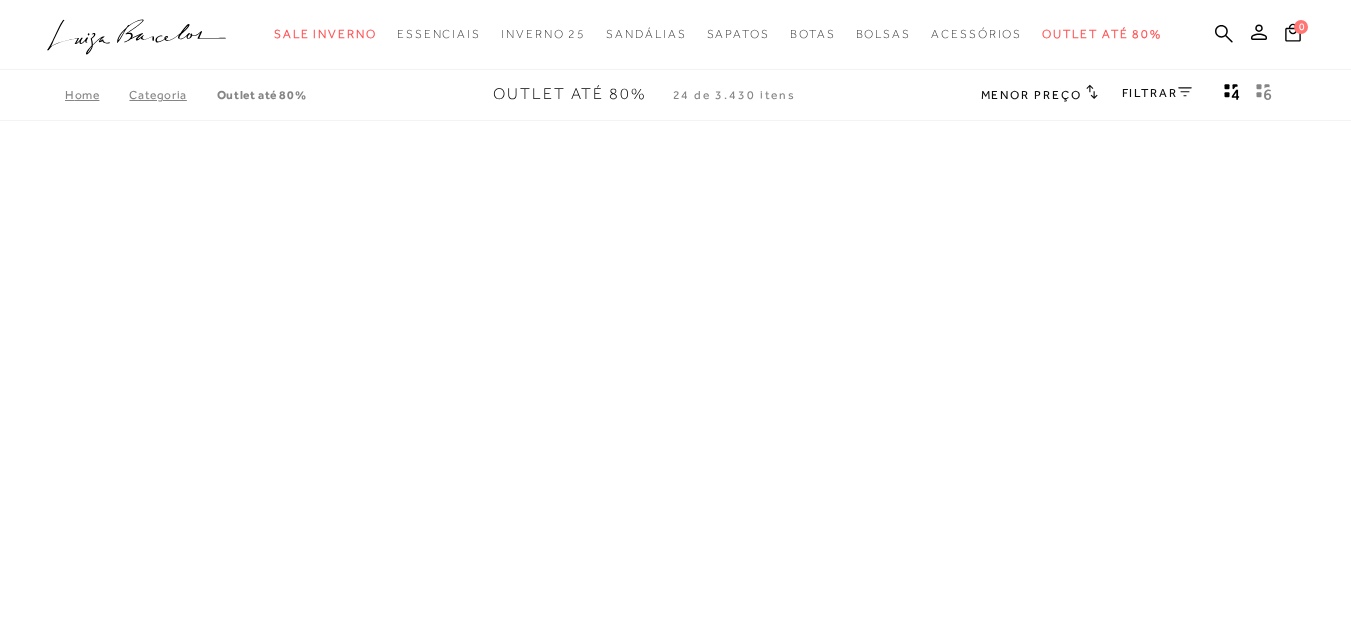 click at bounding box center (1264, 92) 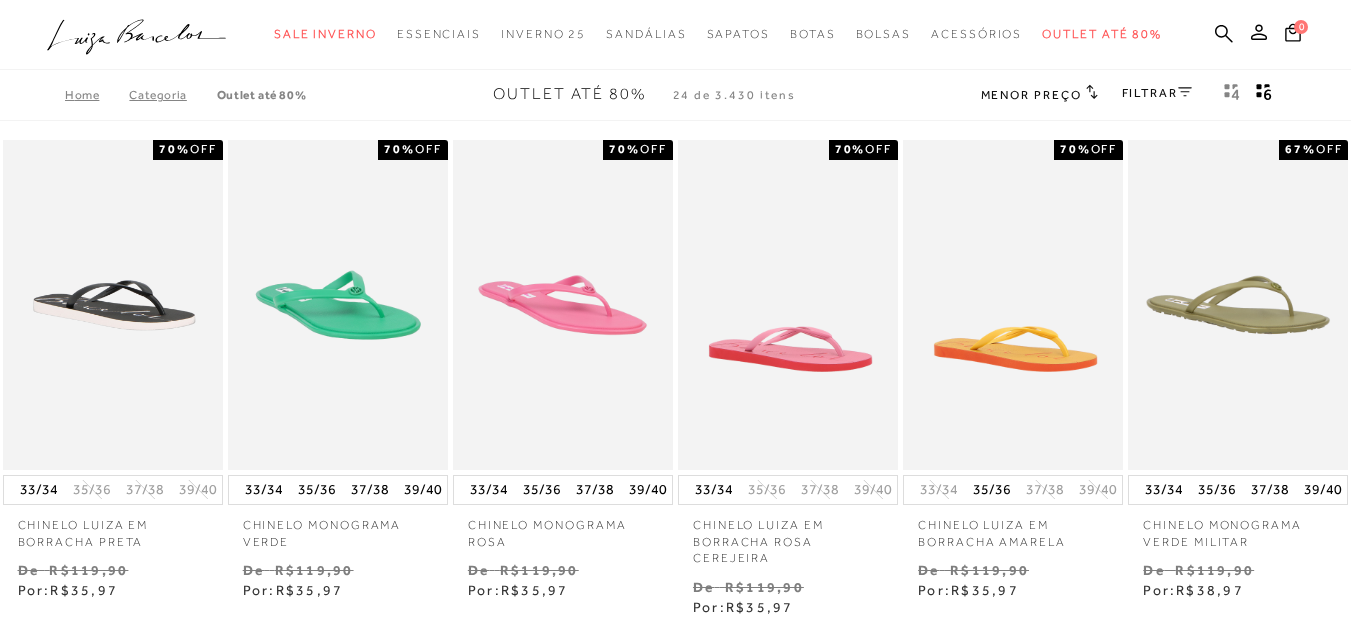 scroll, scrollTop: 1146, scrollLeft: 0, axis: vertical 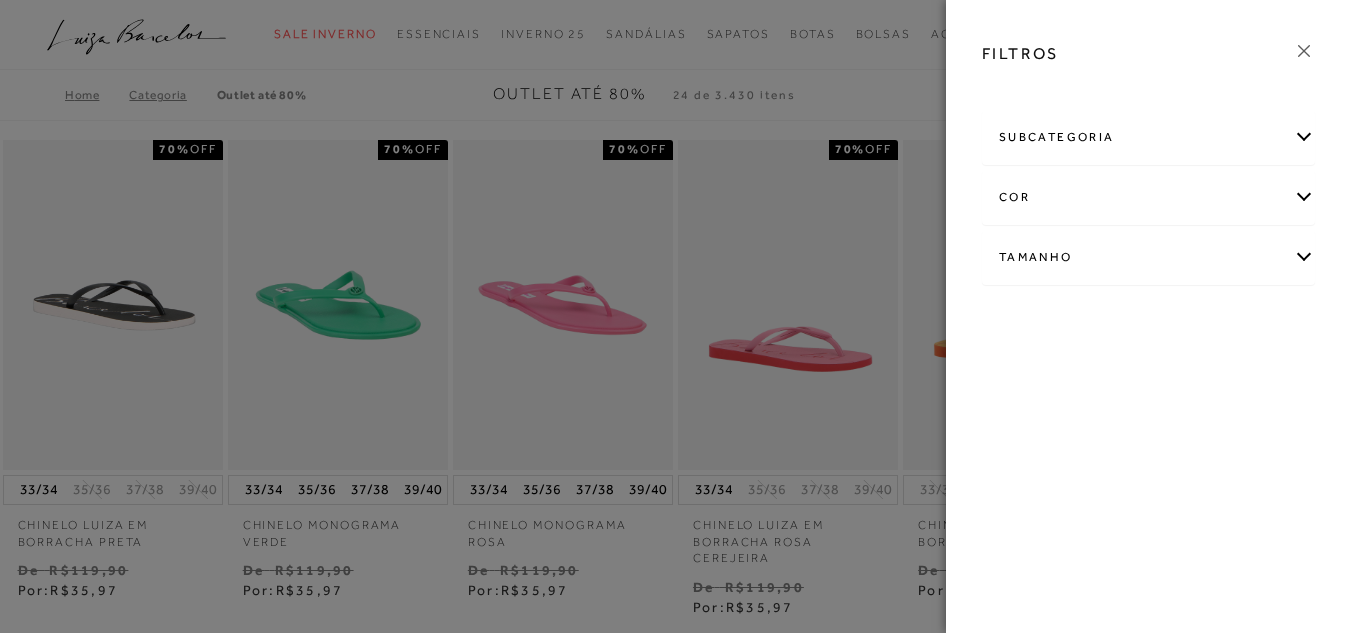click on "Tamanho" at bounding box center (1148, 257) 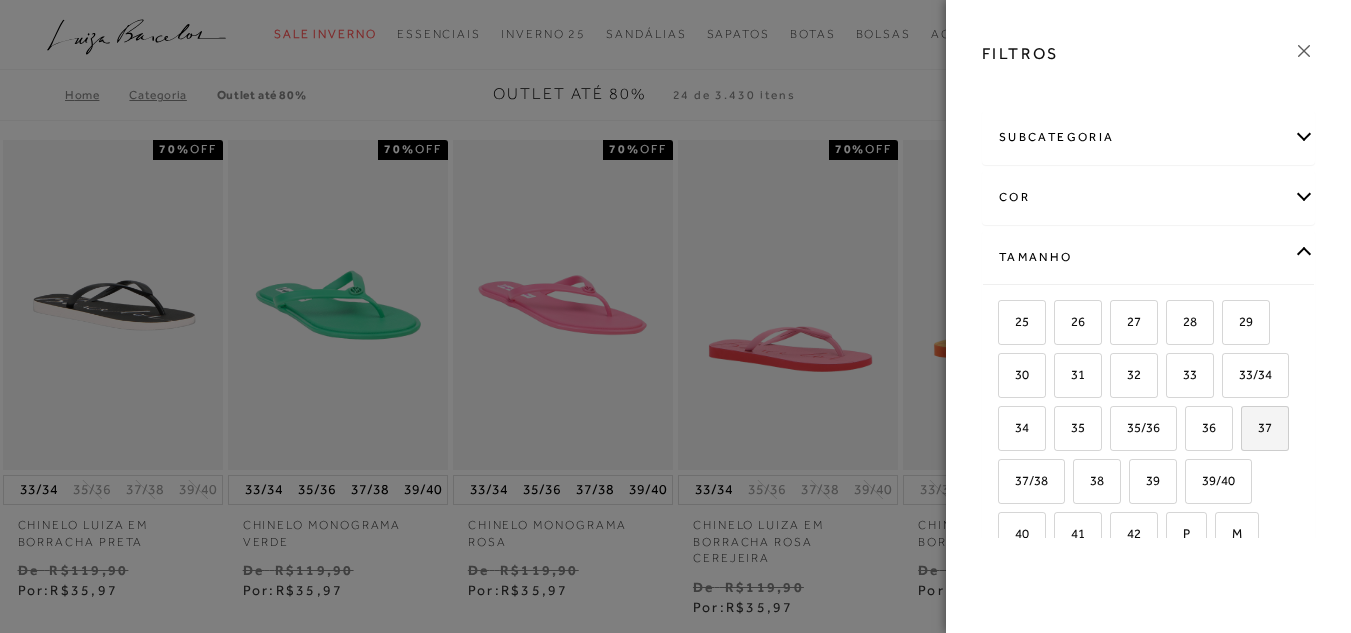 click on "37" at bounding box center [1257, 427] 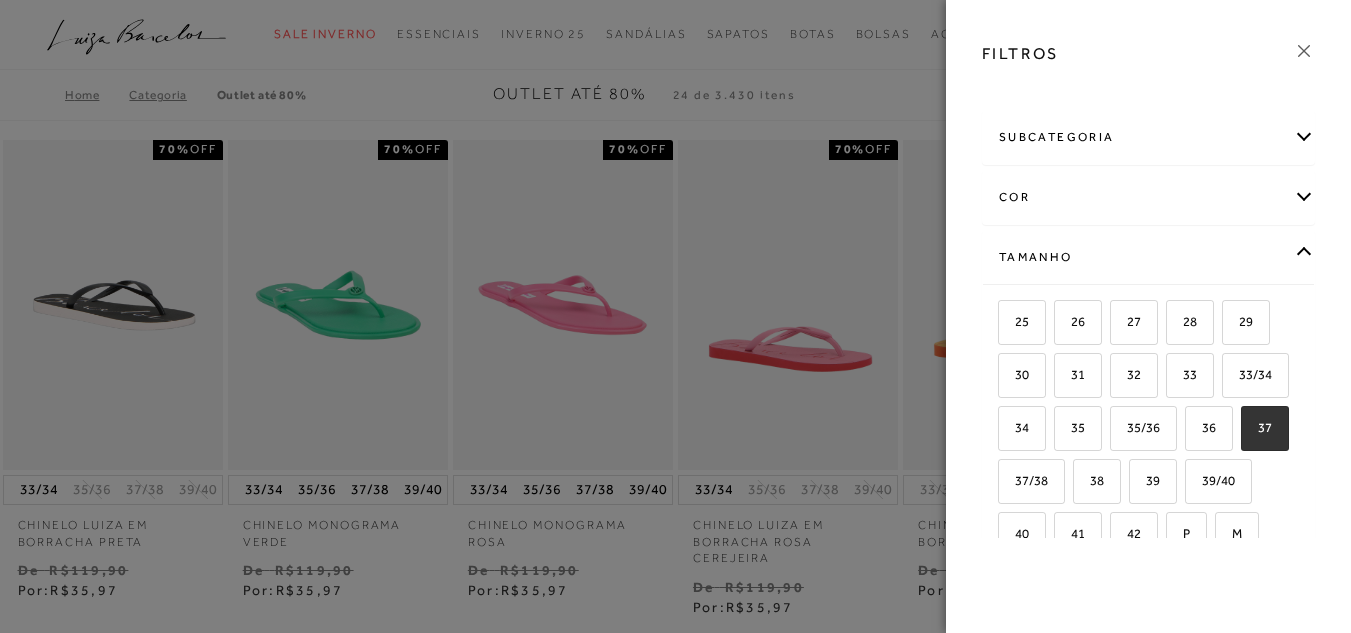 checkbox on "true" 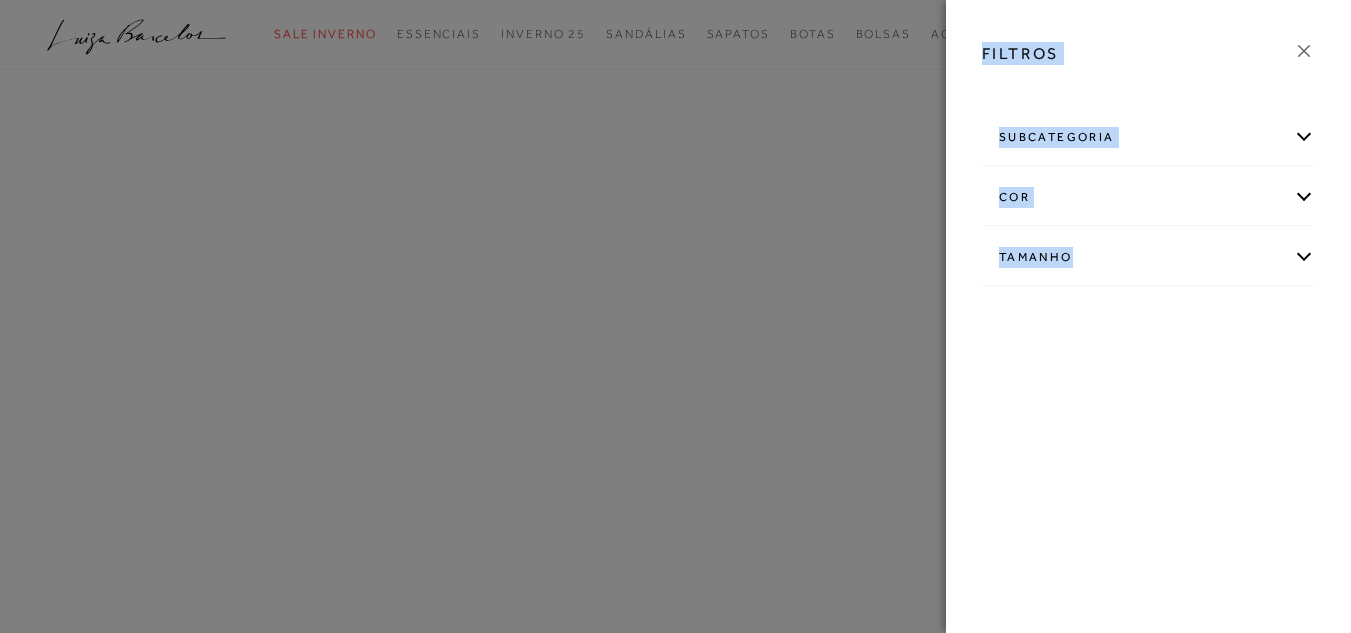 click at bounding box center (1304, 51) 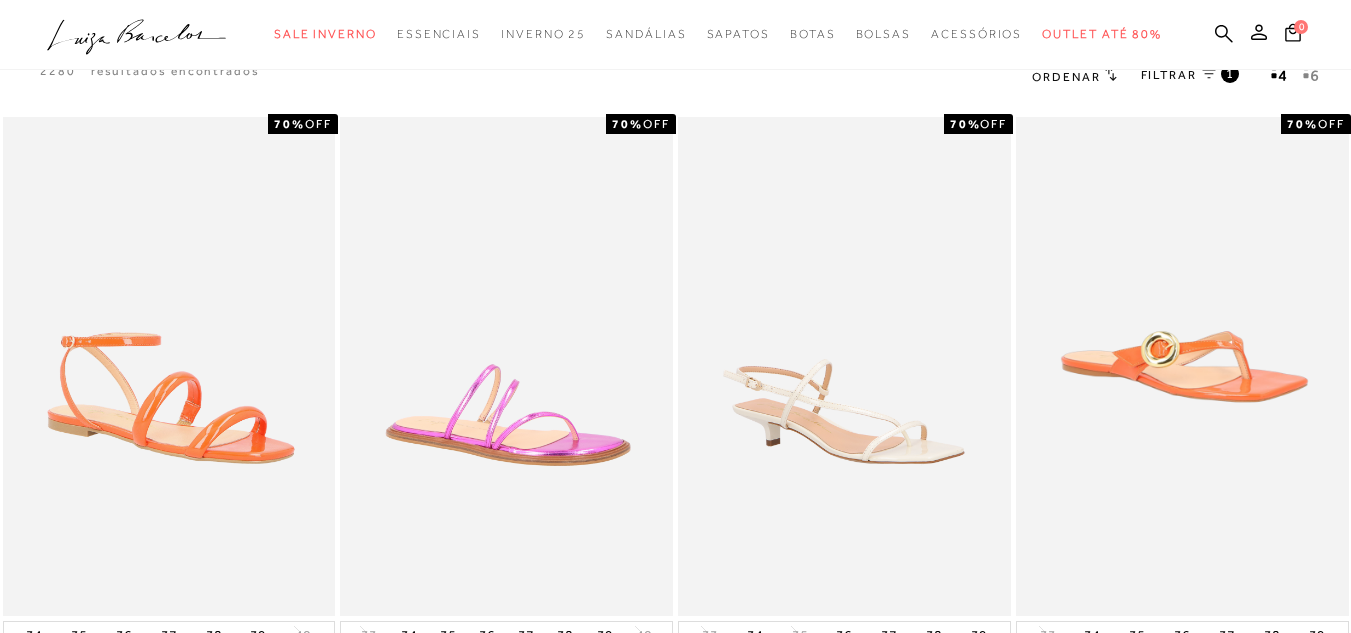 scroll, scrollTop: 68, scrollLeft: 0, axis: vertical 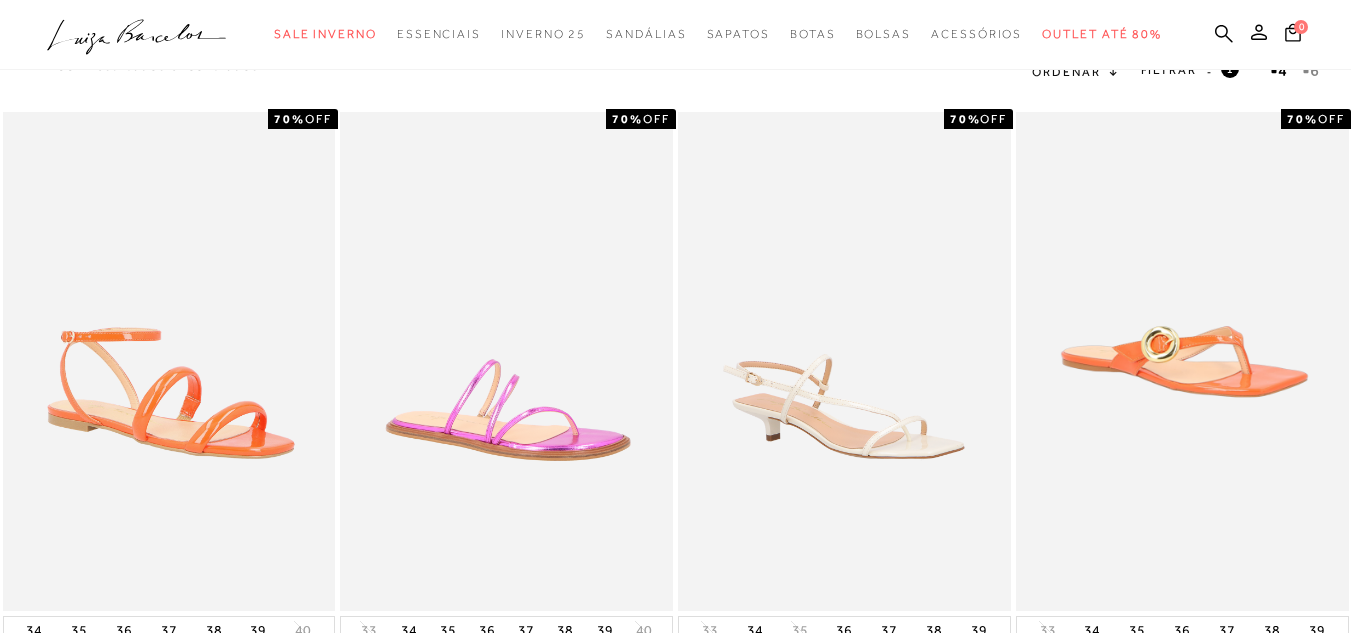 click at bounding box center (1311, 71) 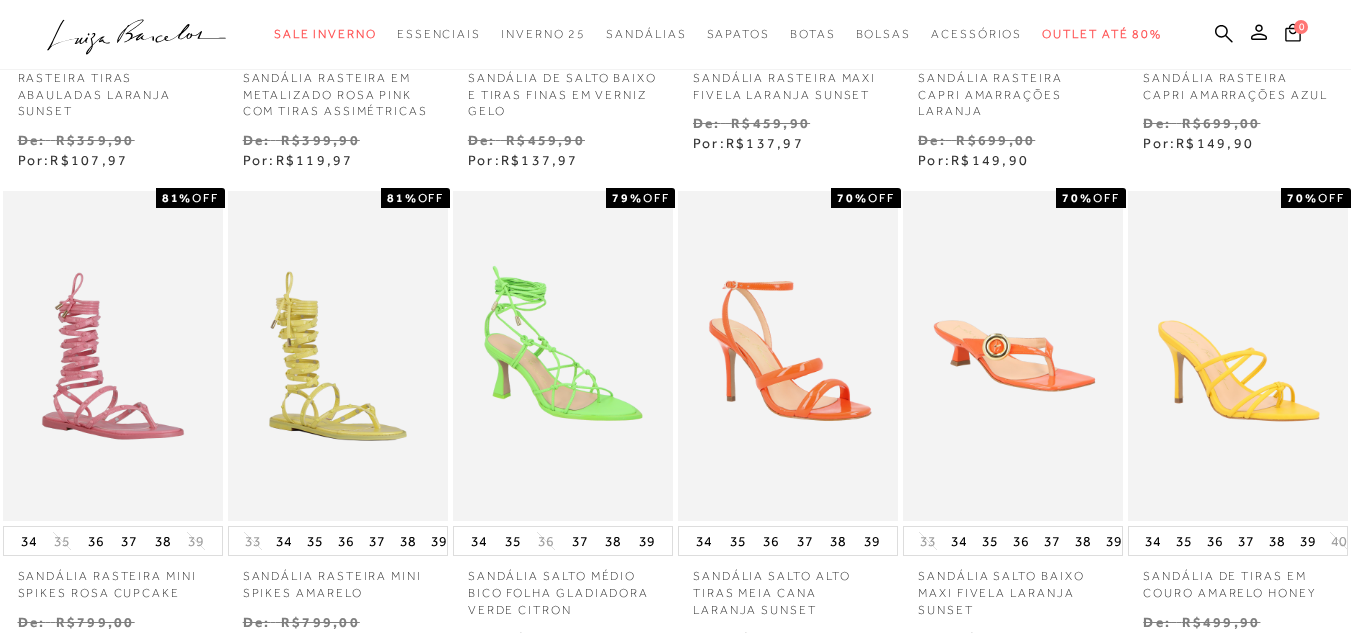 scroll, scrollTop: 498, scrollLeft: 0, axis: vertical 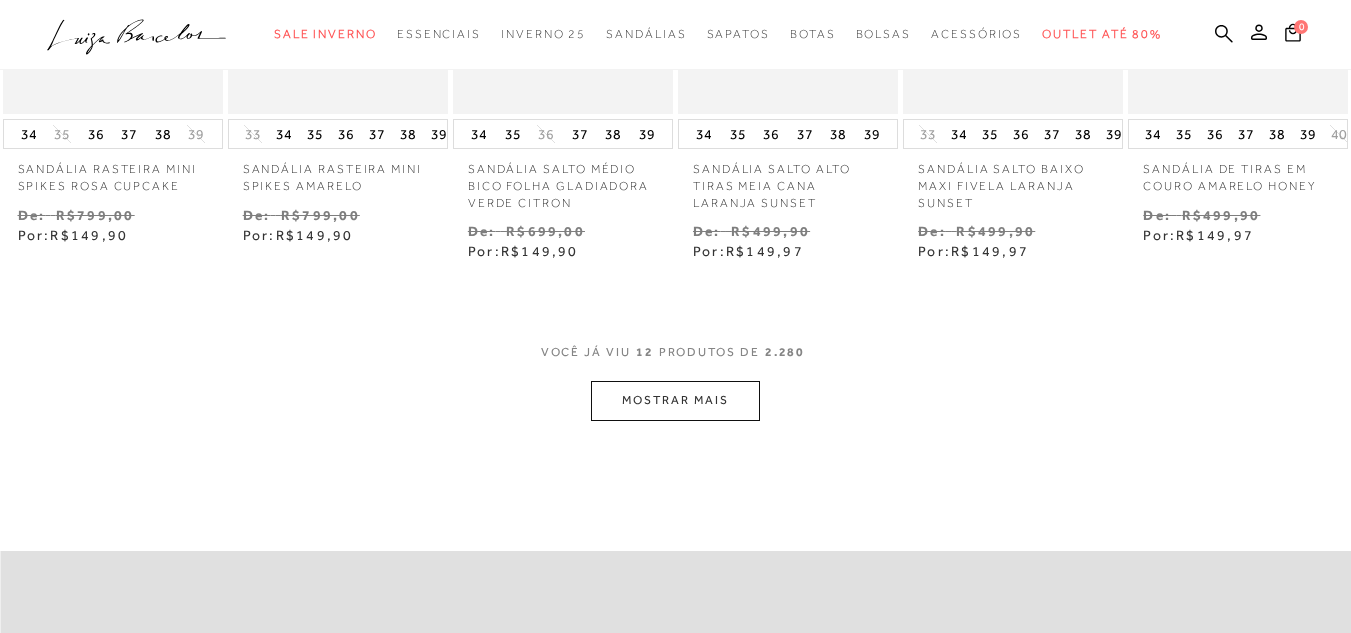 click on "MOSTRAR MAIS" at bounding box center [675, 400] 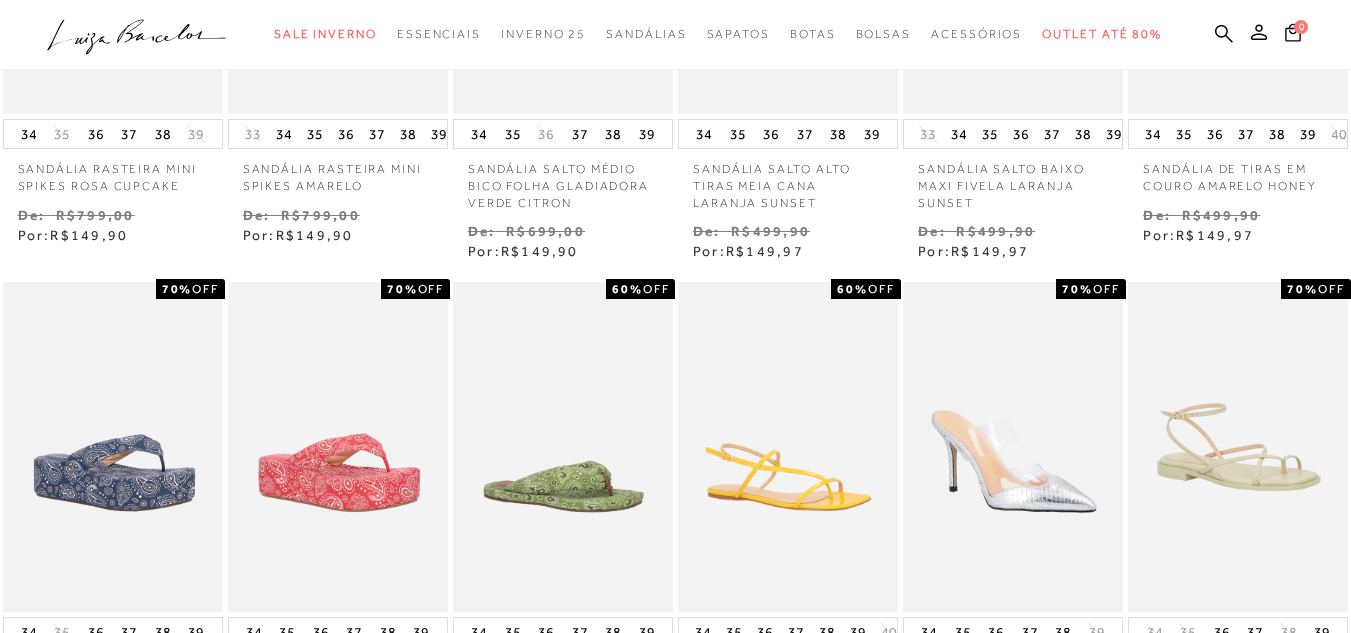 scroll, scrollTop: 1115, scrollLeft: 0, axis: vertical 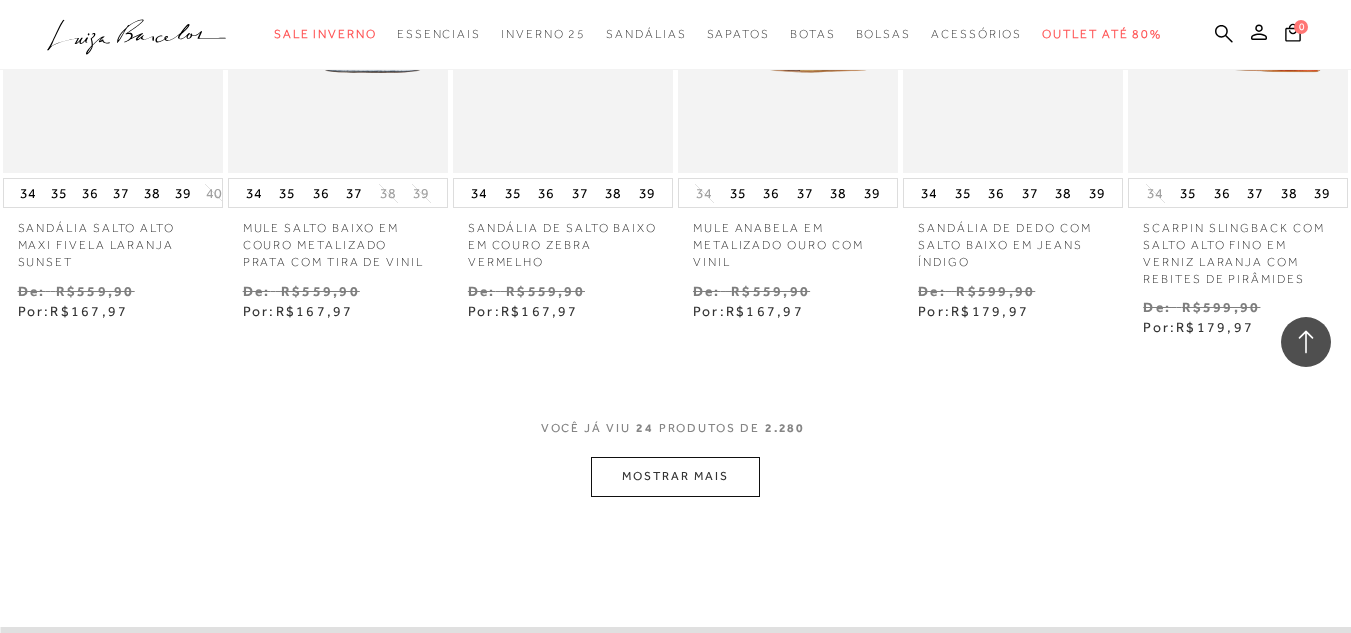 click on "MOSTRAR MAIS" at bounding box center (675, 476) 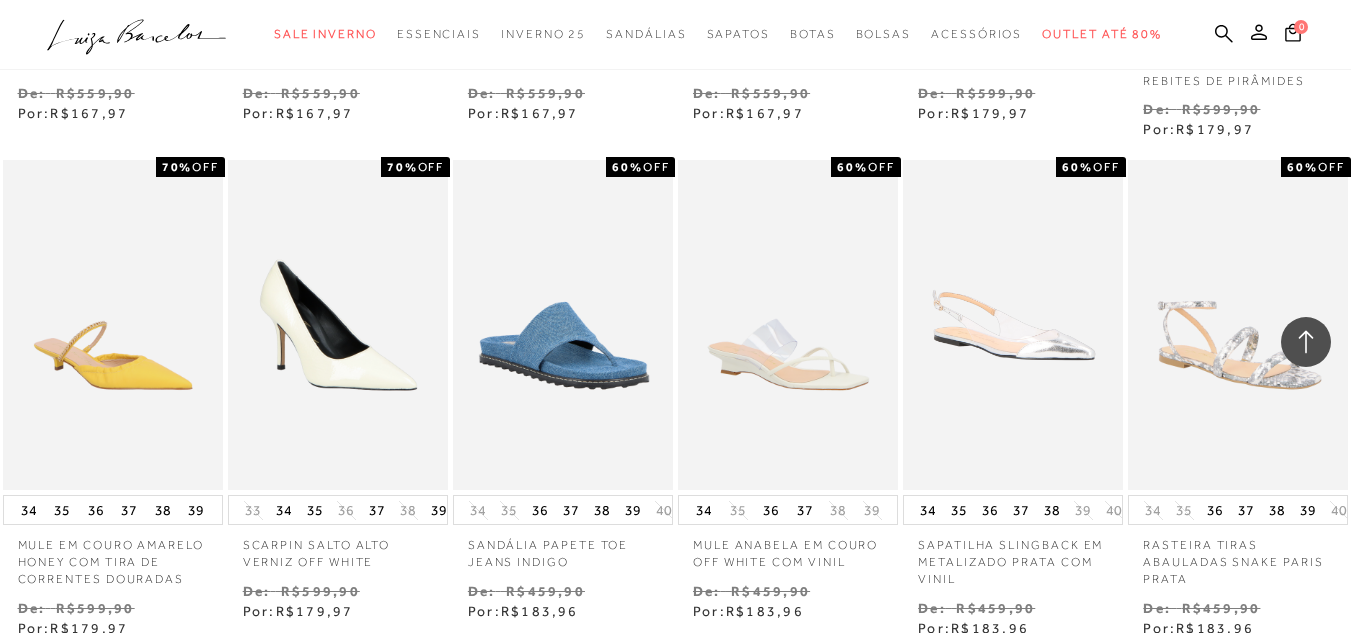 scroll, scrollTop: 2053, scrollLeft: 0, axis: vertical 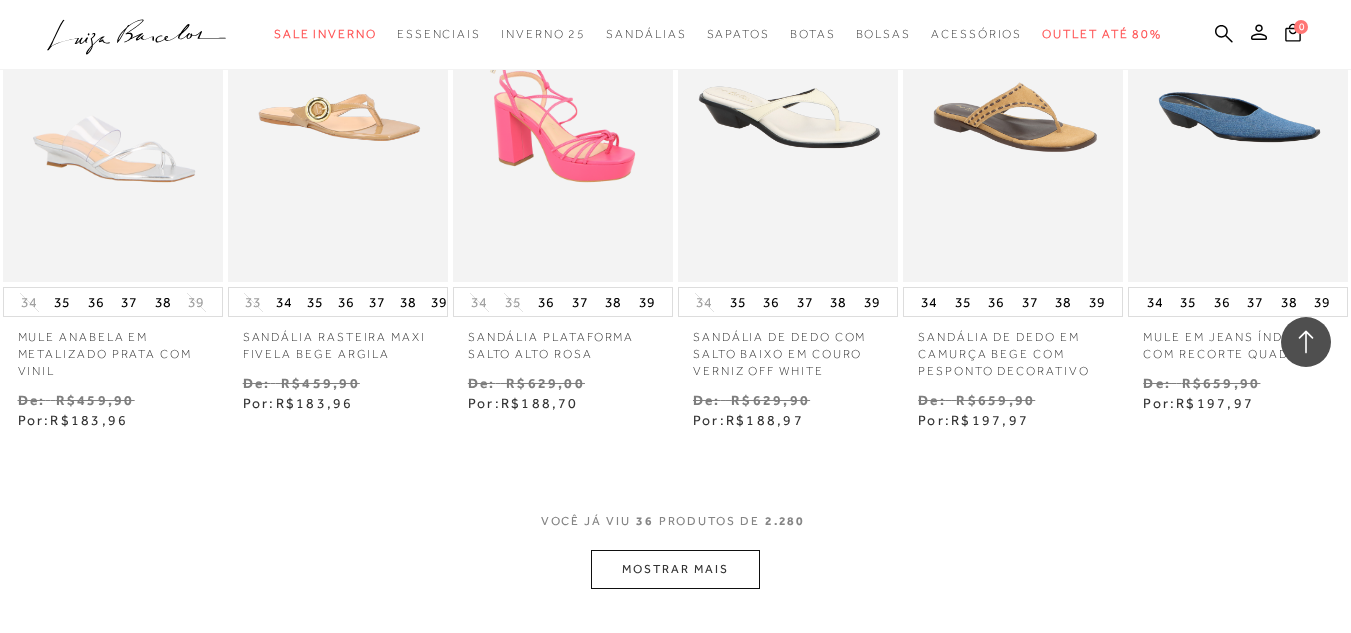 click on "MOSTRAR MAIS" at bounding box center (675, 569) 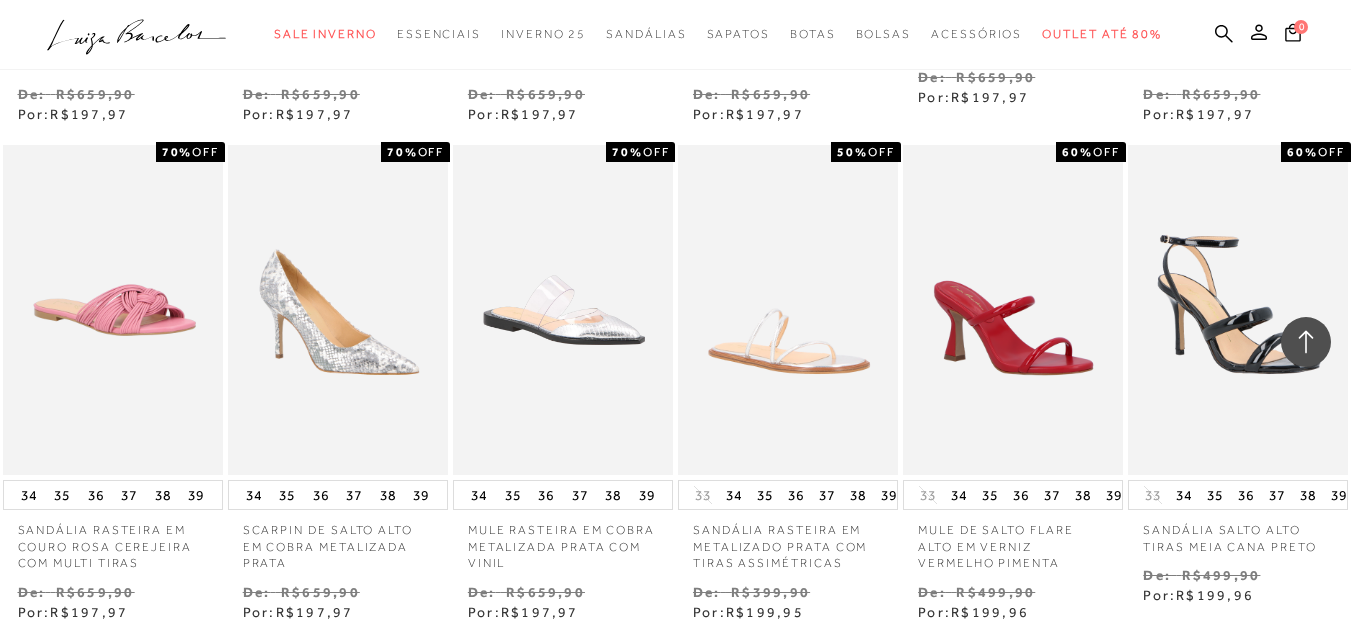 scroll, scrollTop: 3573, scrollLeft: 0, axis: vertical 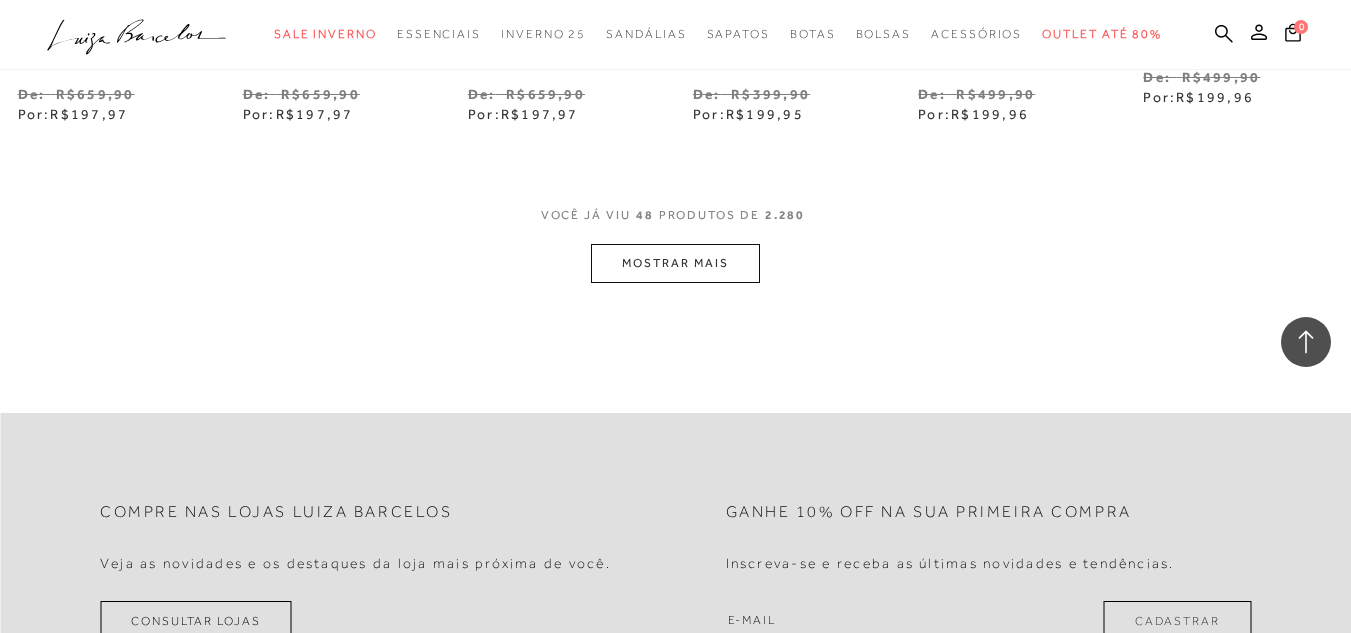 click on "MOSTRAR MAIS" at bounding box center [675, 263] 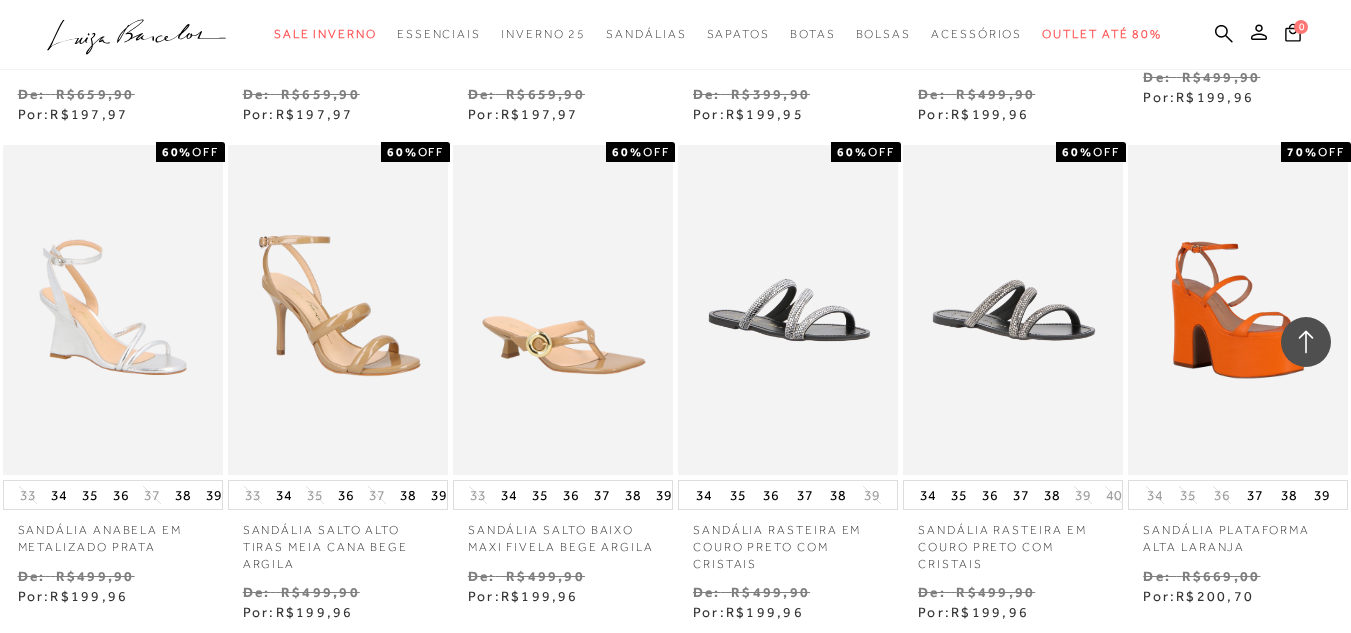 scroll, scrollTop: 4990, scrollLeft: 0, axis: vertical 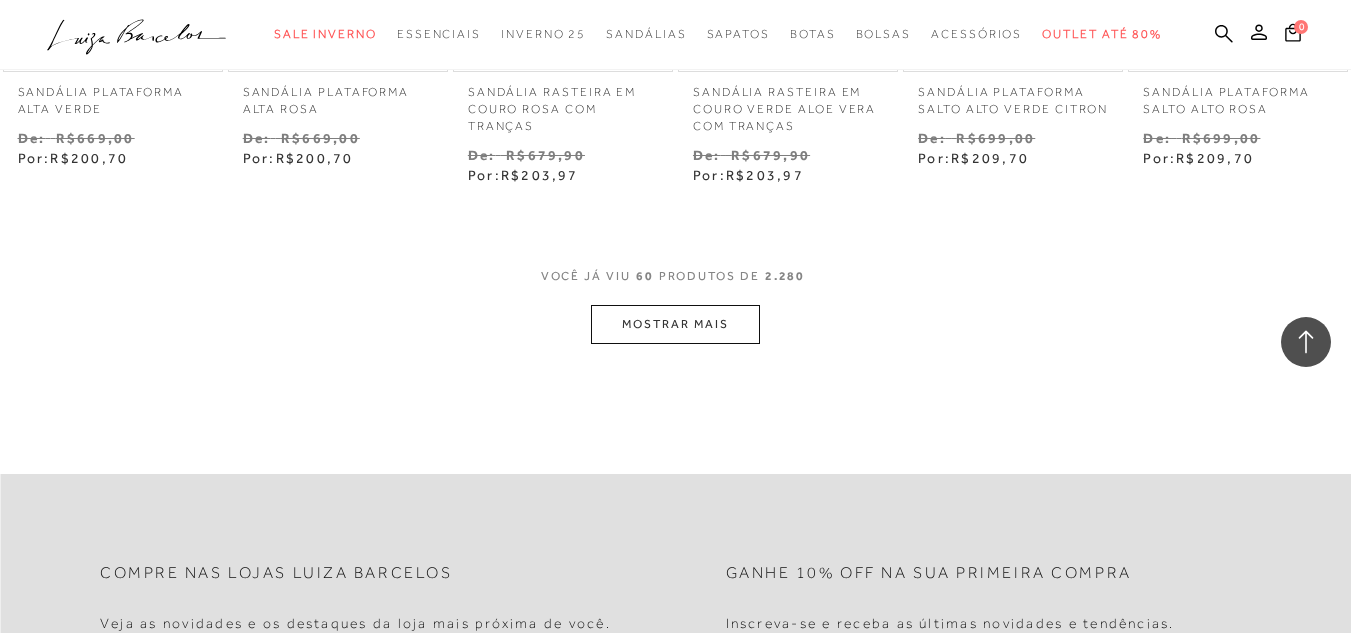 click on "MOSTRAR MAIS" at bounding box center (675, 324) 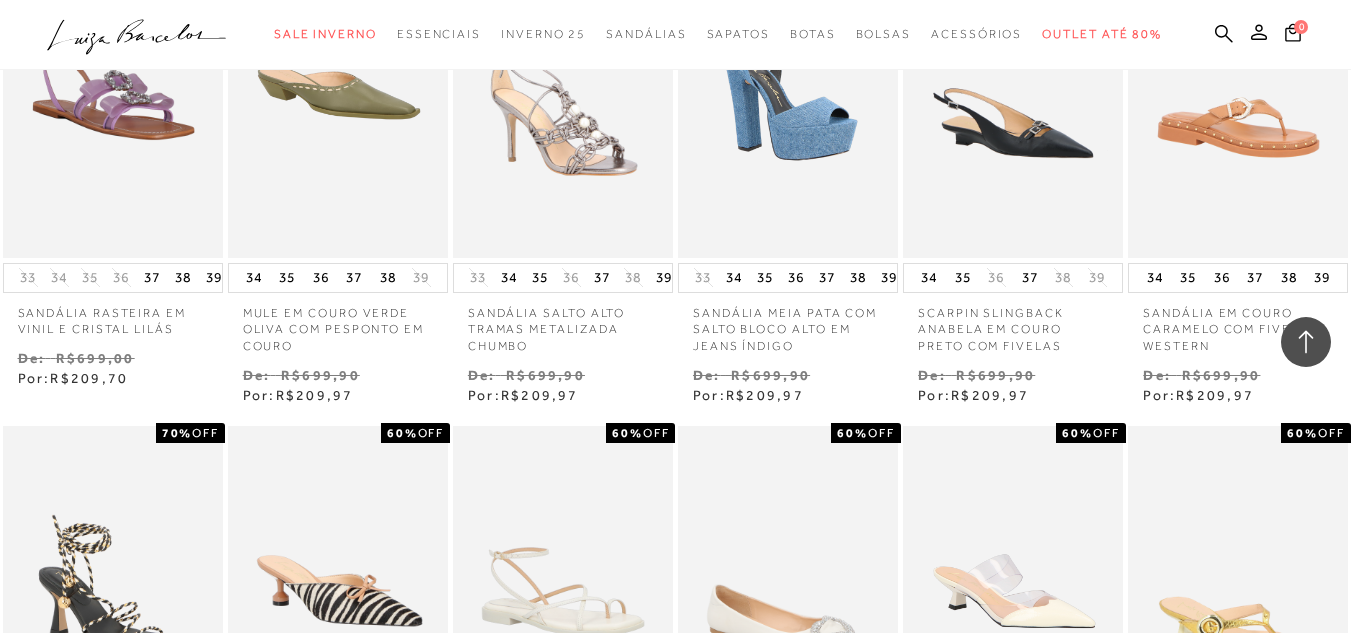 scroll, scrollTop: 5546, scrollLeft: 0, axis: vertical 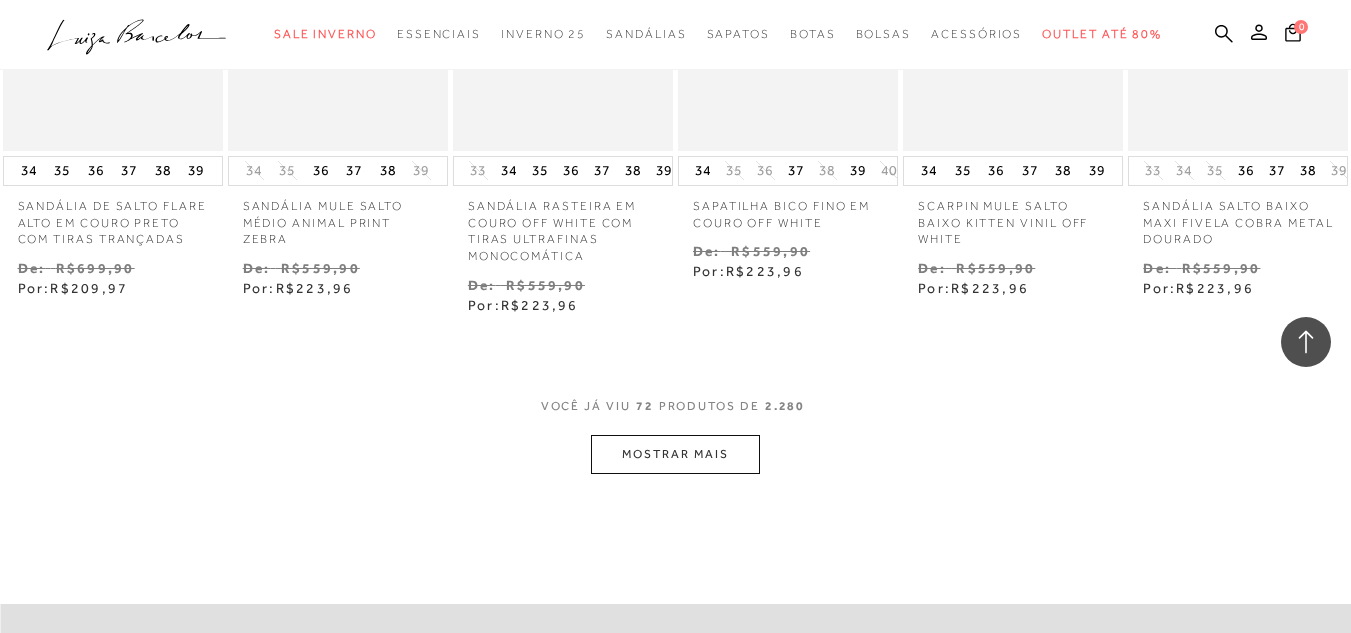click on "MOSTRAR MAIS" at bounding box center [675, 454] 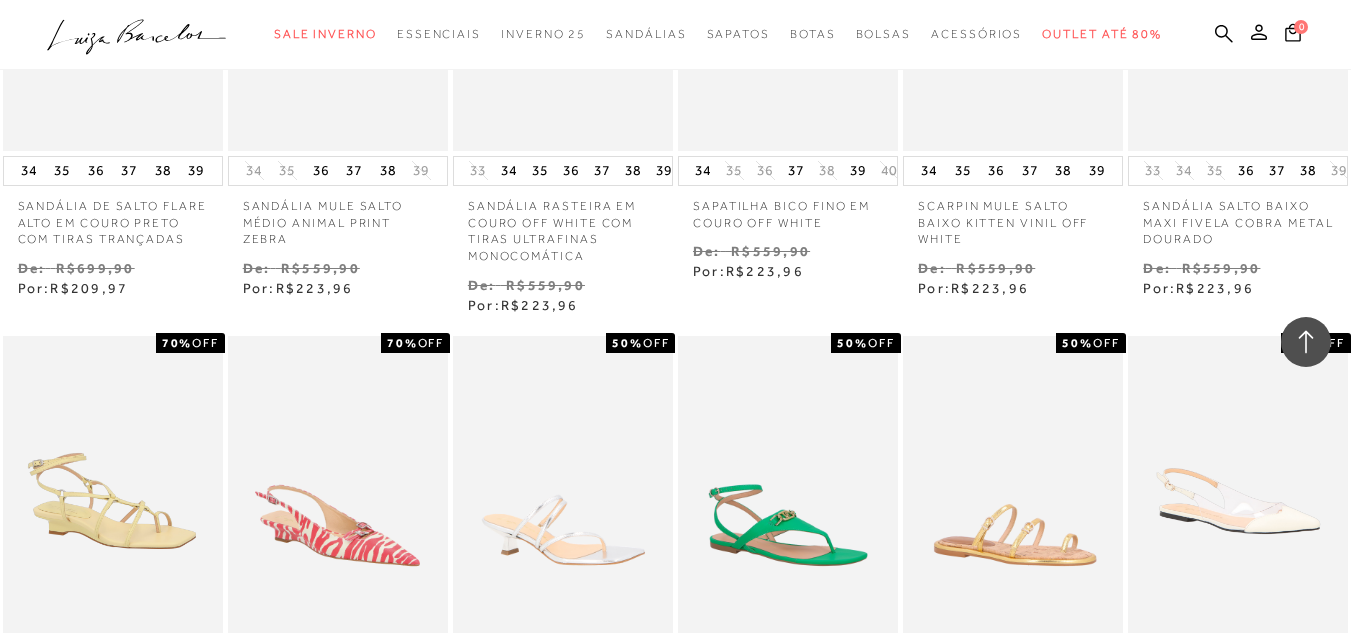 scroll, scrollTop: 6273, scrollLeft: 0, axis: vertical 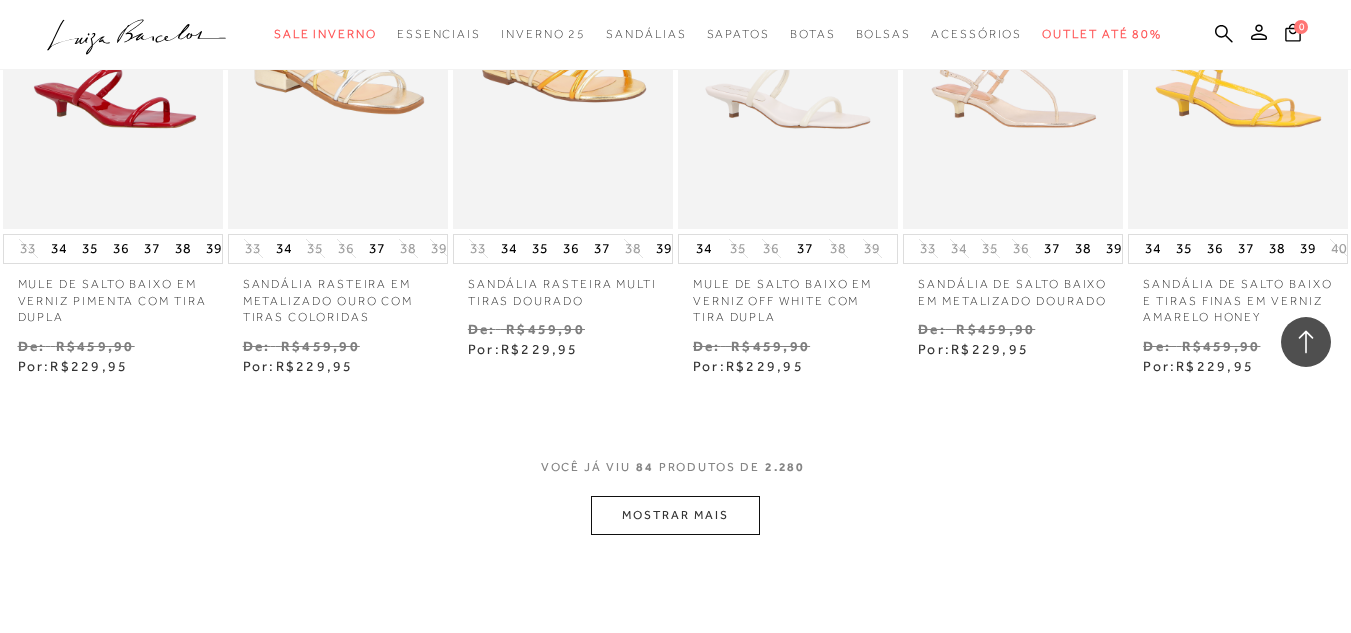 click on "MOSTRAR MAIS" at bounding box center [675, 515] 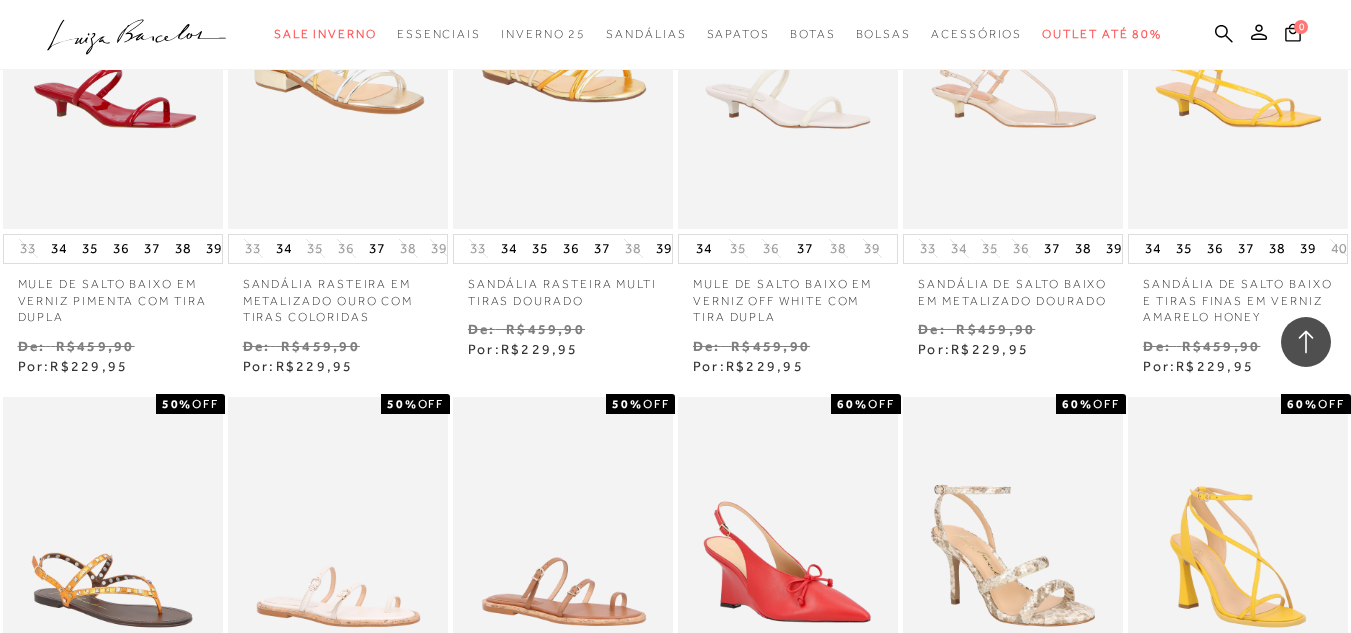 scroll, scrollTop: 7506, scrollLeft: 0, axis: vertical 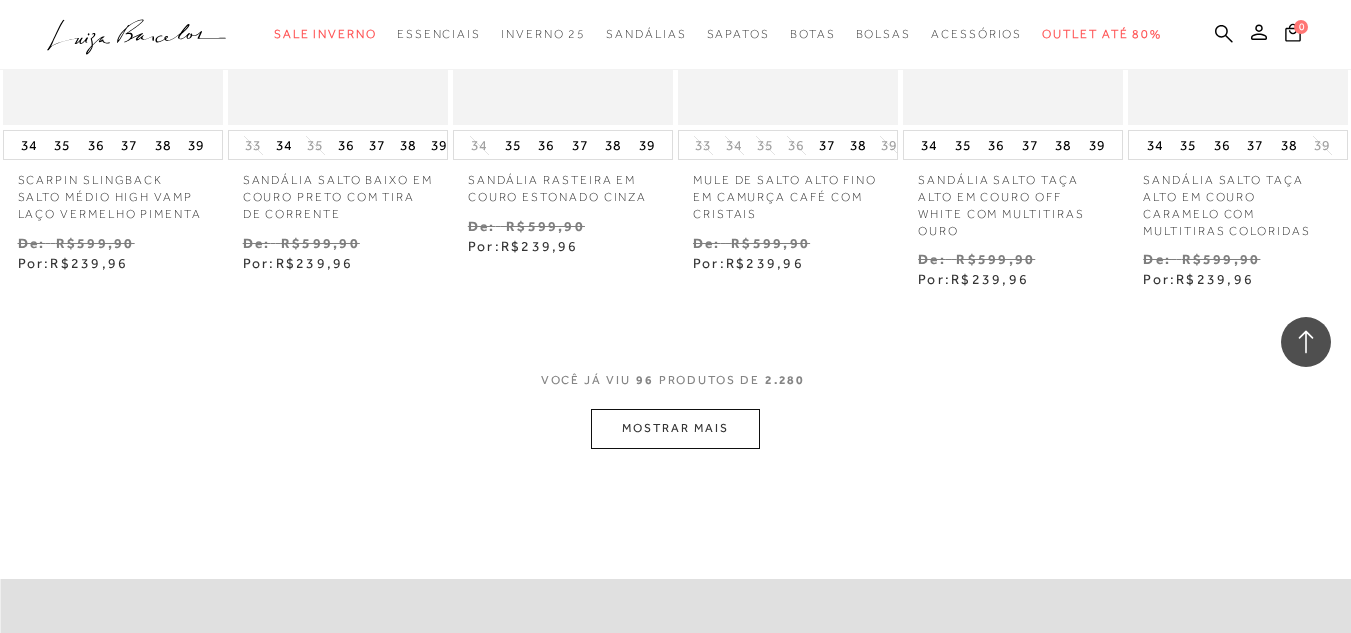 click on "MOSTRAR MAIS" at bounding box center (675, 428) 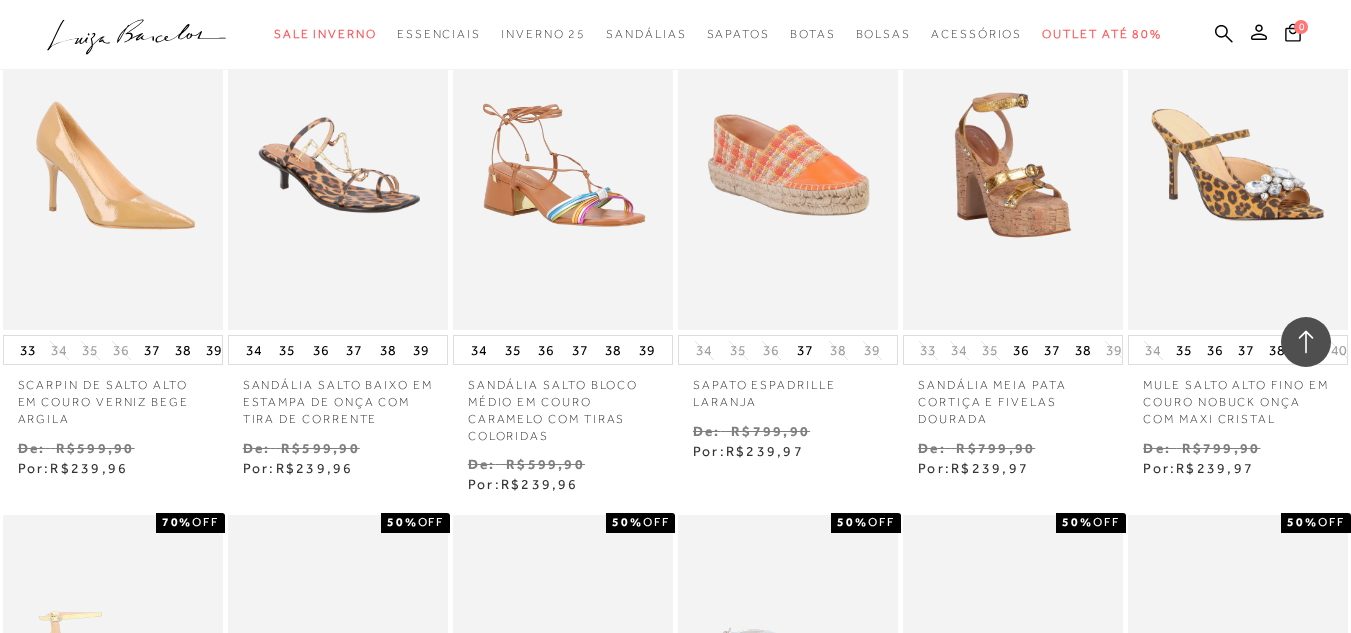 scroll, scrollTop: 8200, scrollLeft: 0, axis: vertical 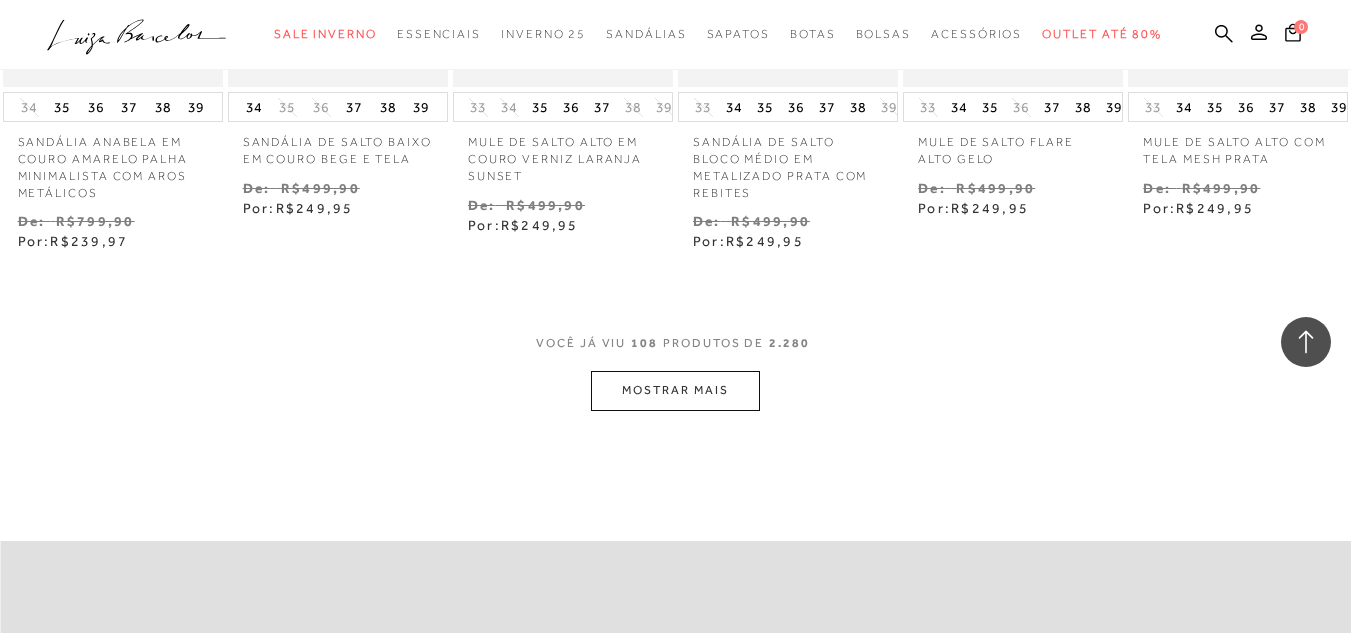 click on "MOSTRAR MAIS" at bounding box center (675, 390) 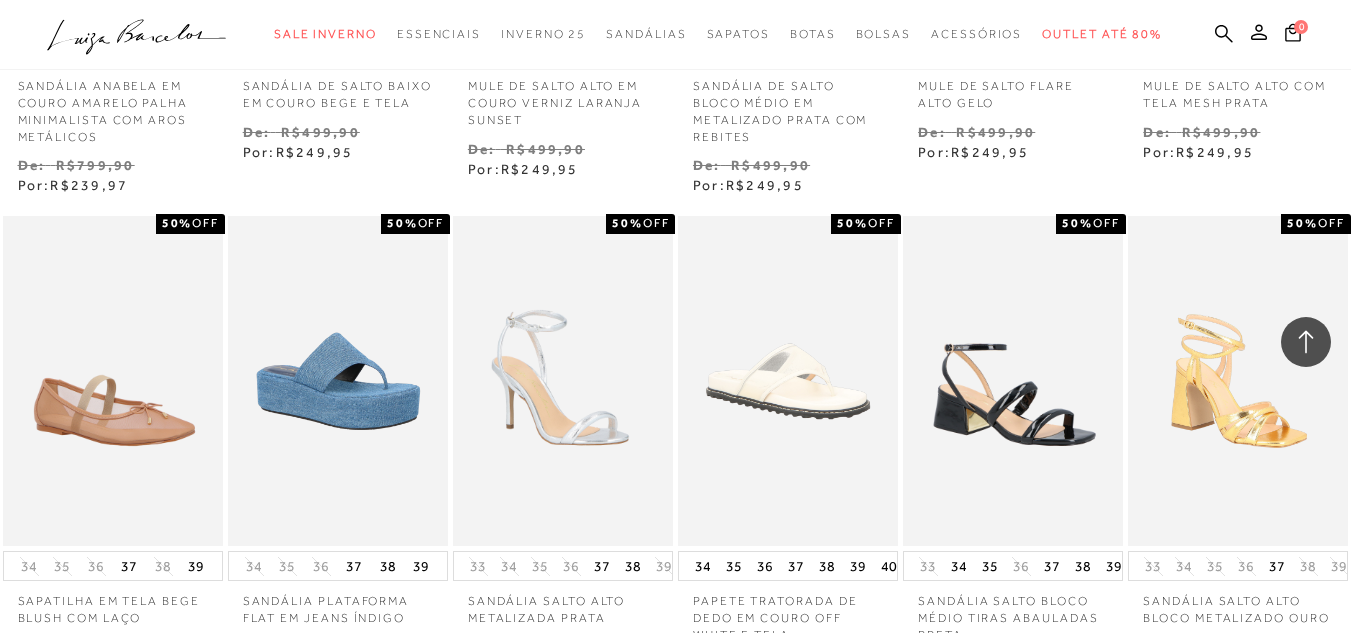 scroll, scrollTop: 9068, scrollLeft: 0, axis: vertical 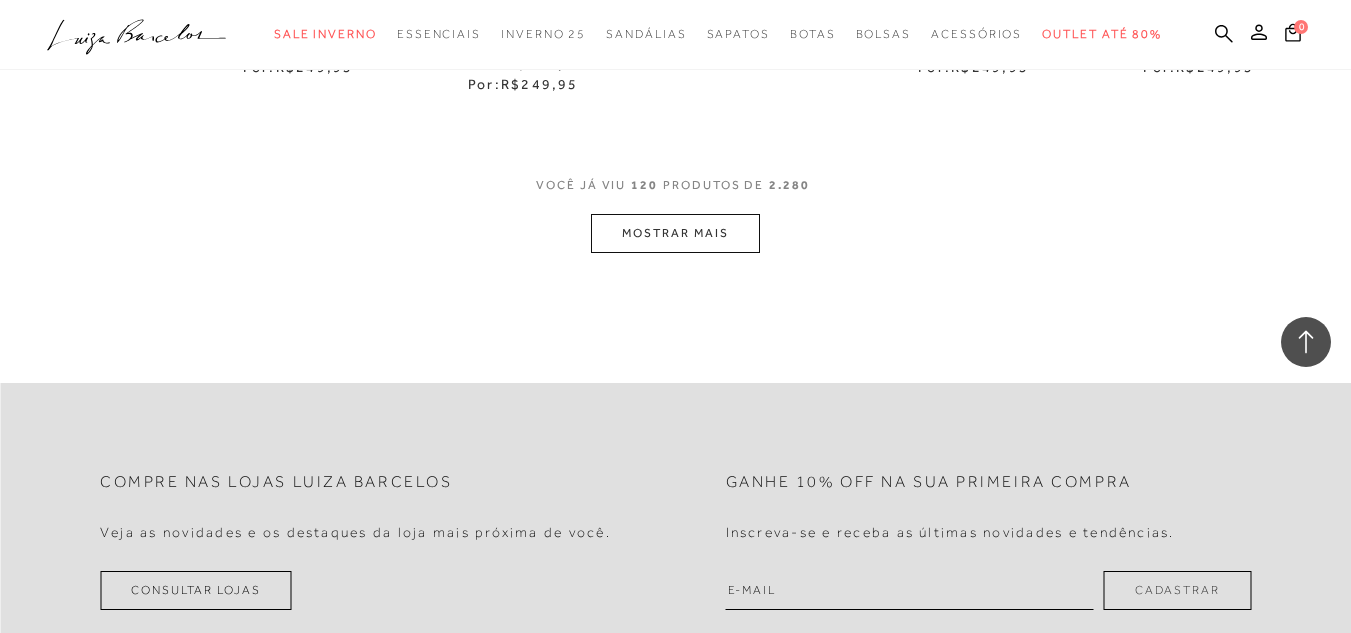 click on "MOSTRAR MAIS" at bounding box center [675, 233] 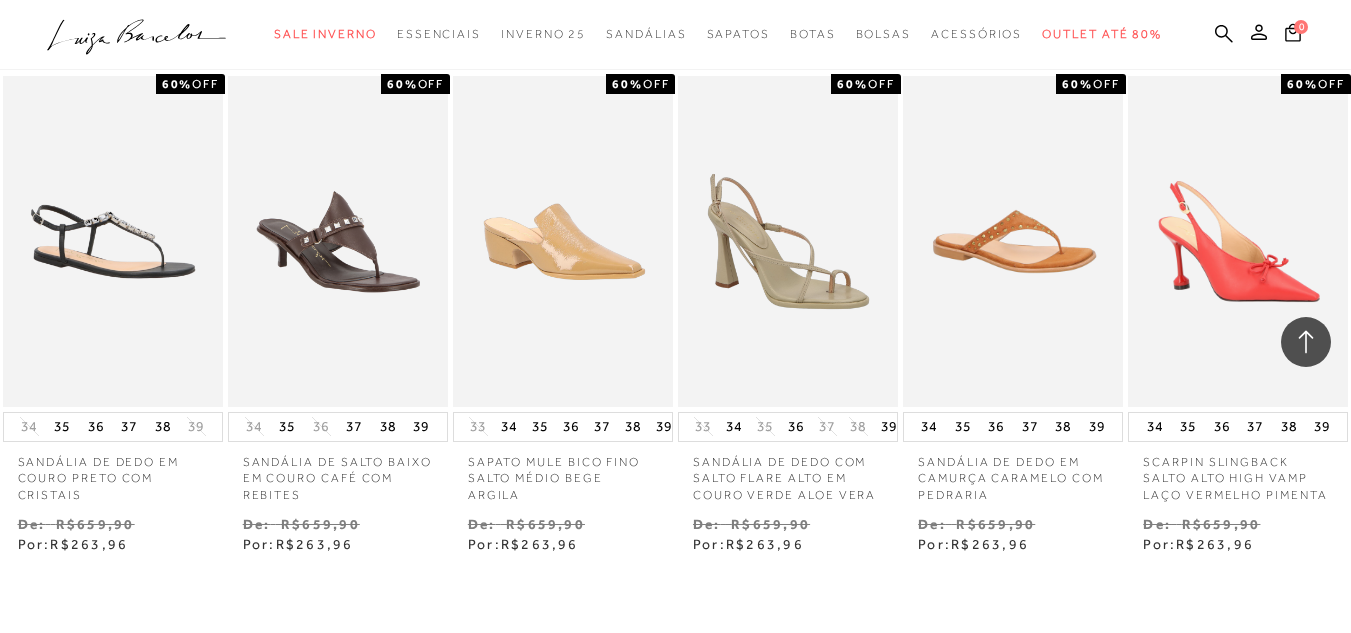 scroll, scrollTop: 10793, scrollLeft: 0, axis: vertical 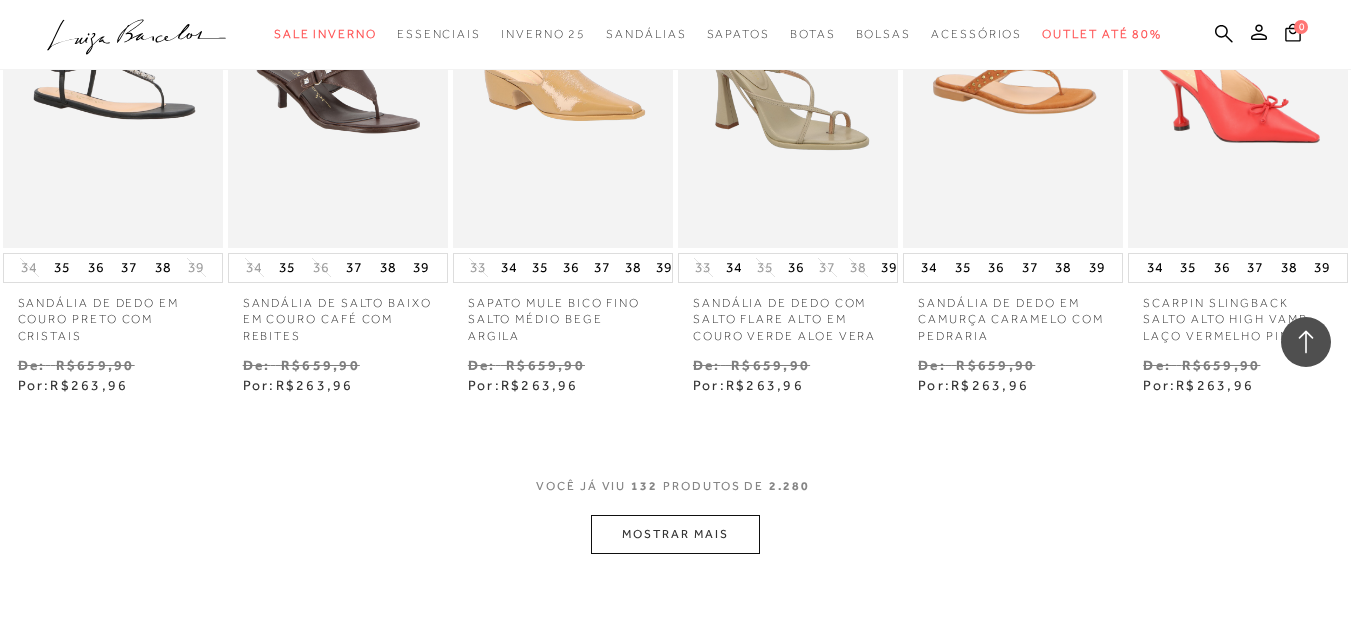 click on "MOSTRAR MAIS" at bounding box center [675, 534] 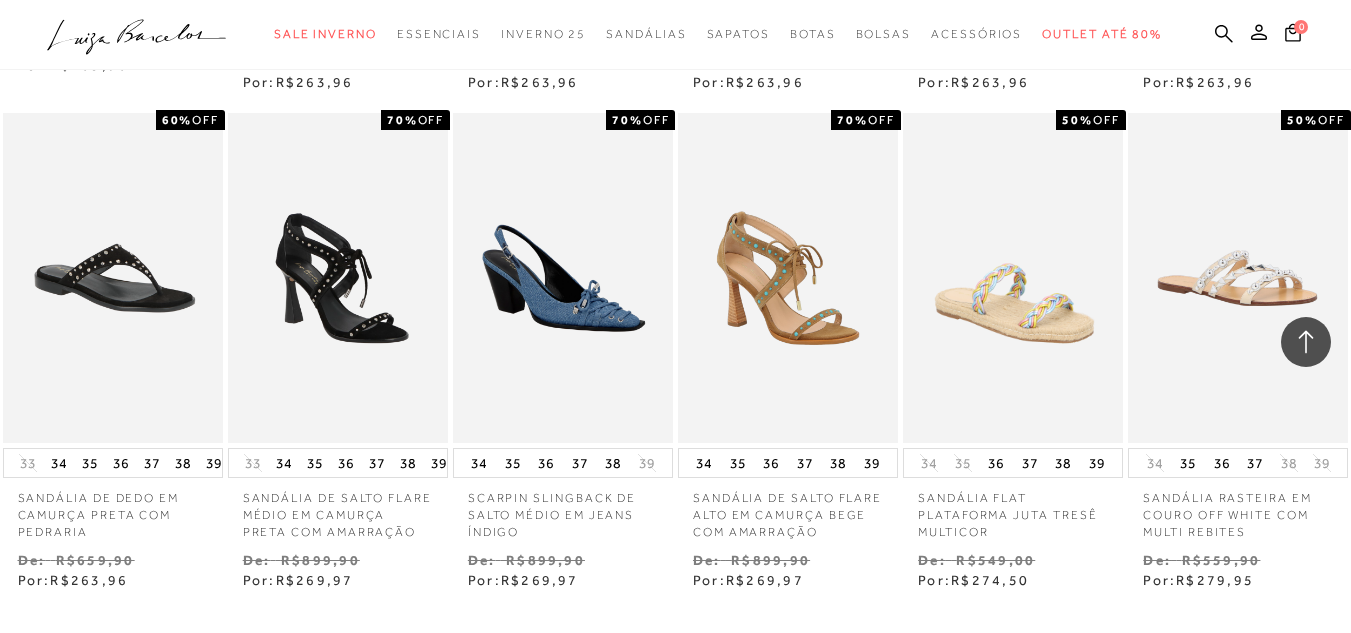 scroll, scrollTop: 12011, scrollLeft: 0, axis: vertical 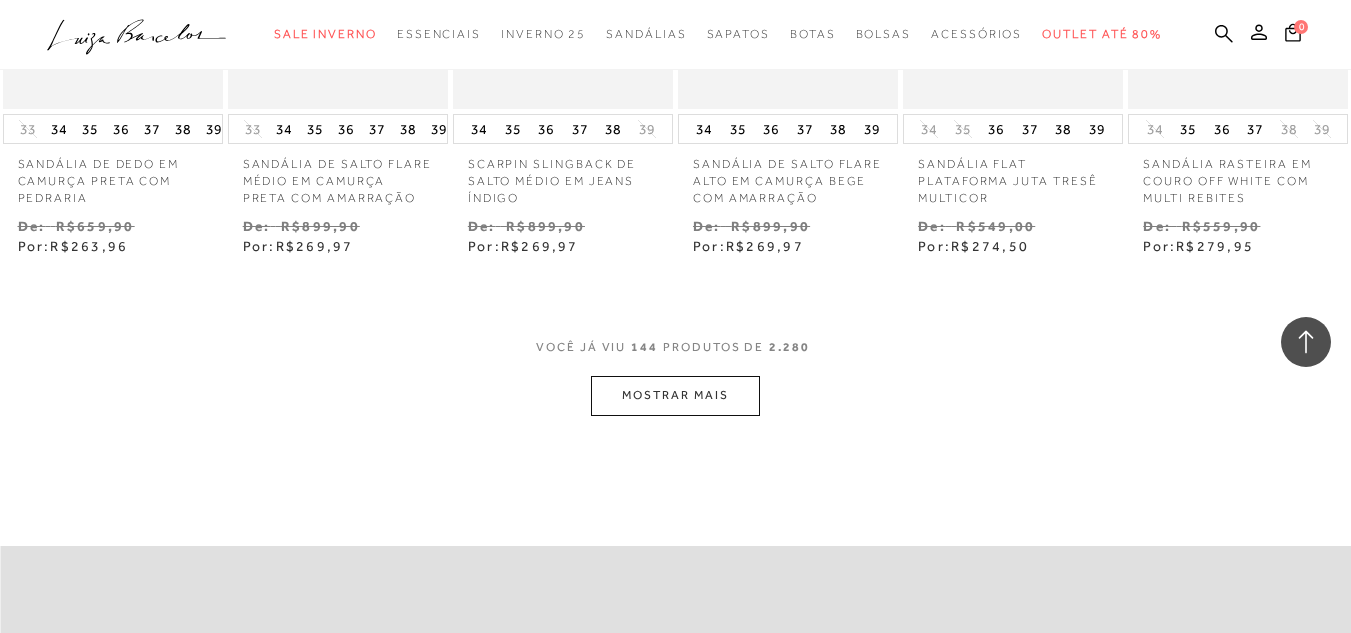 click on "MOSTRAR MAIS" at bounding box center [675, 395] 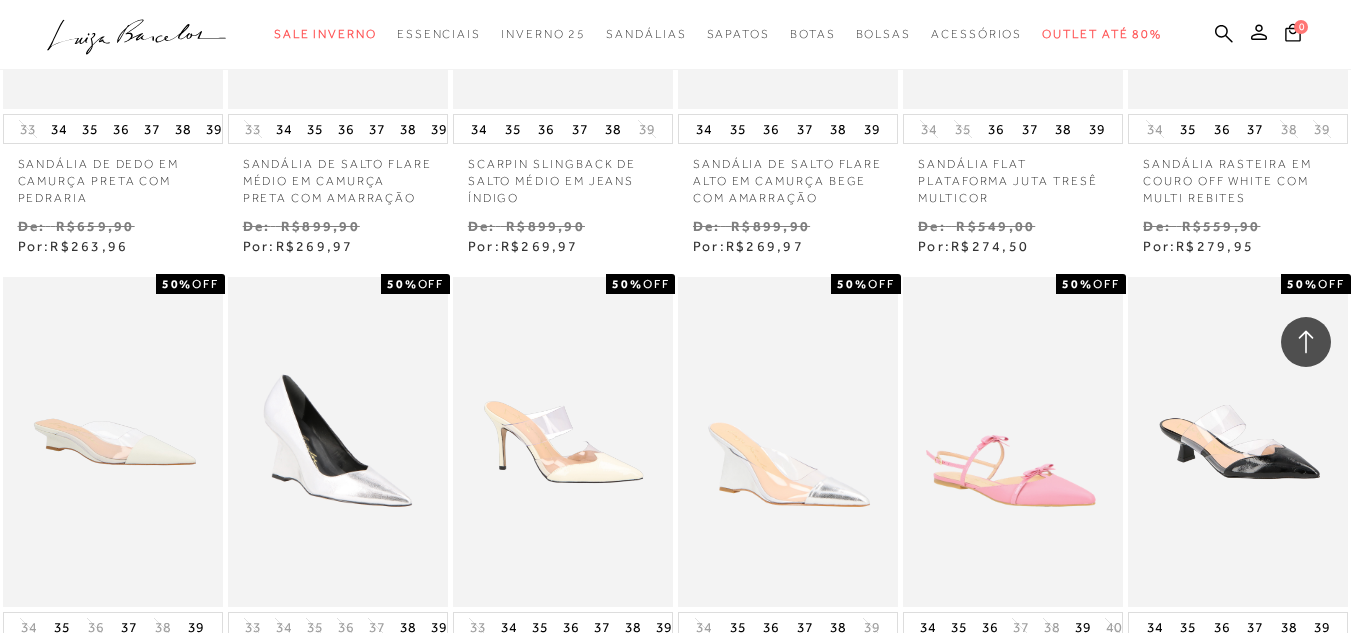 scroll, scrollTop: 12097, scrollLeft: 0, axis: vertical 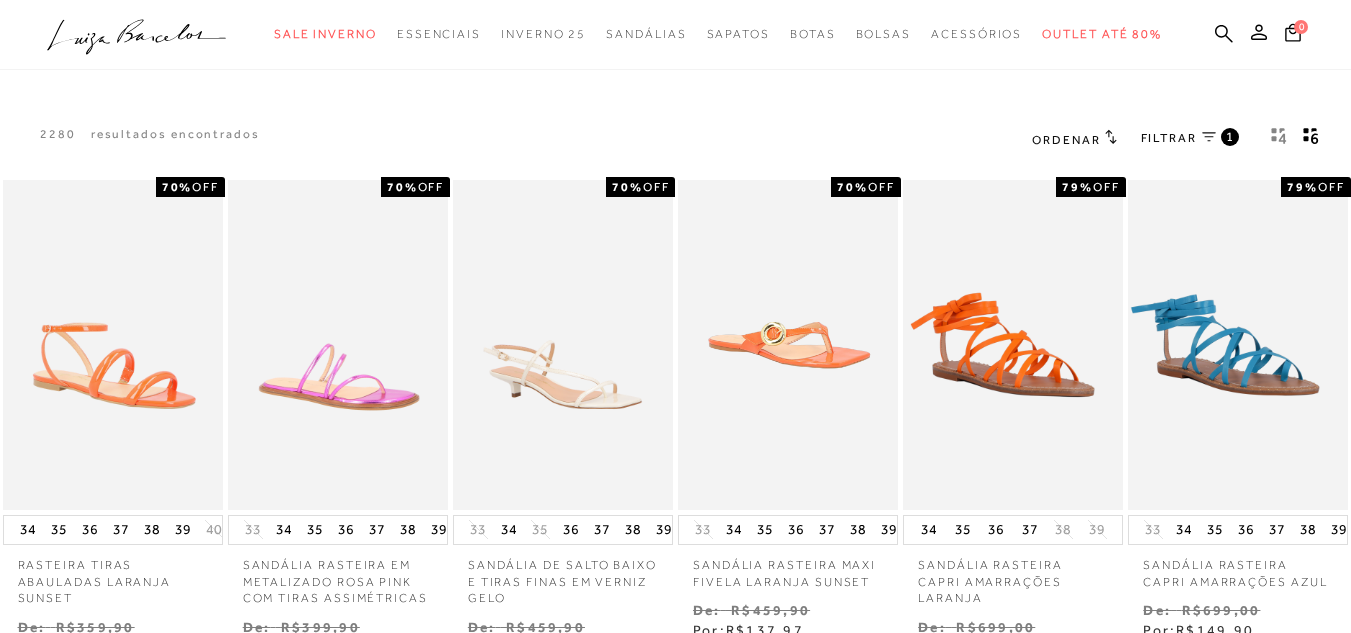 click at bounding box center [1209, 137] 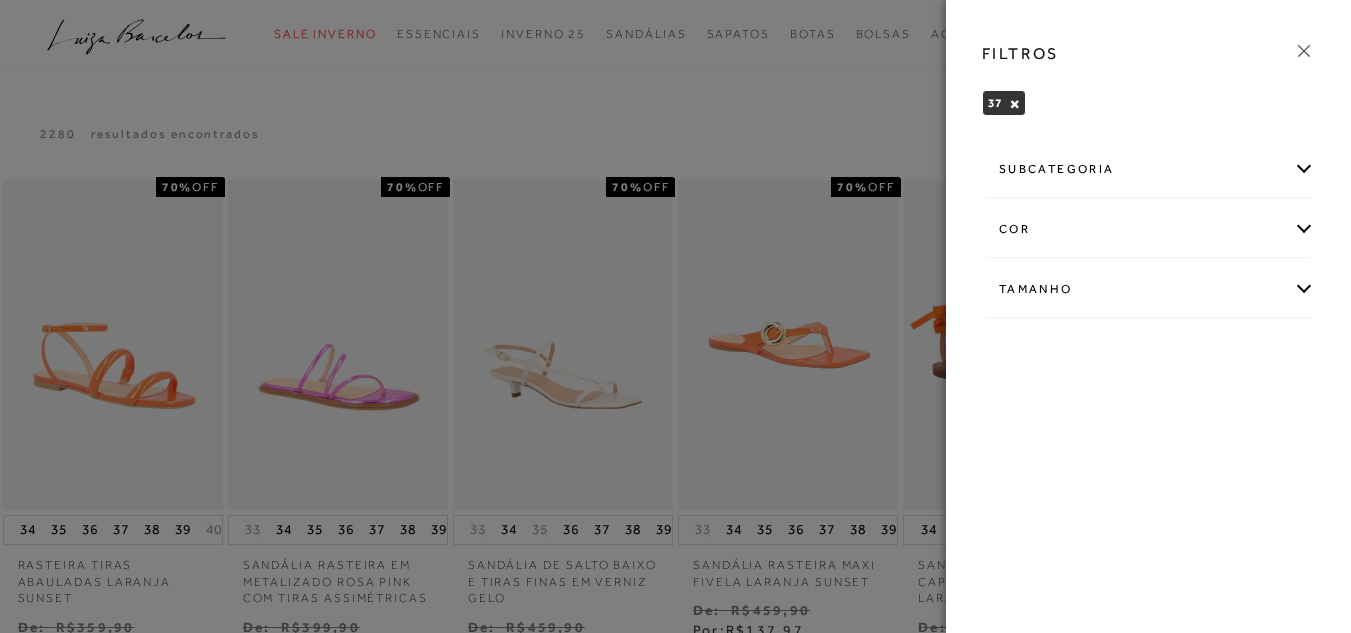 click on "Tamanho" at bounding box center [1148, 289] 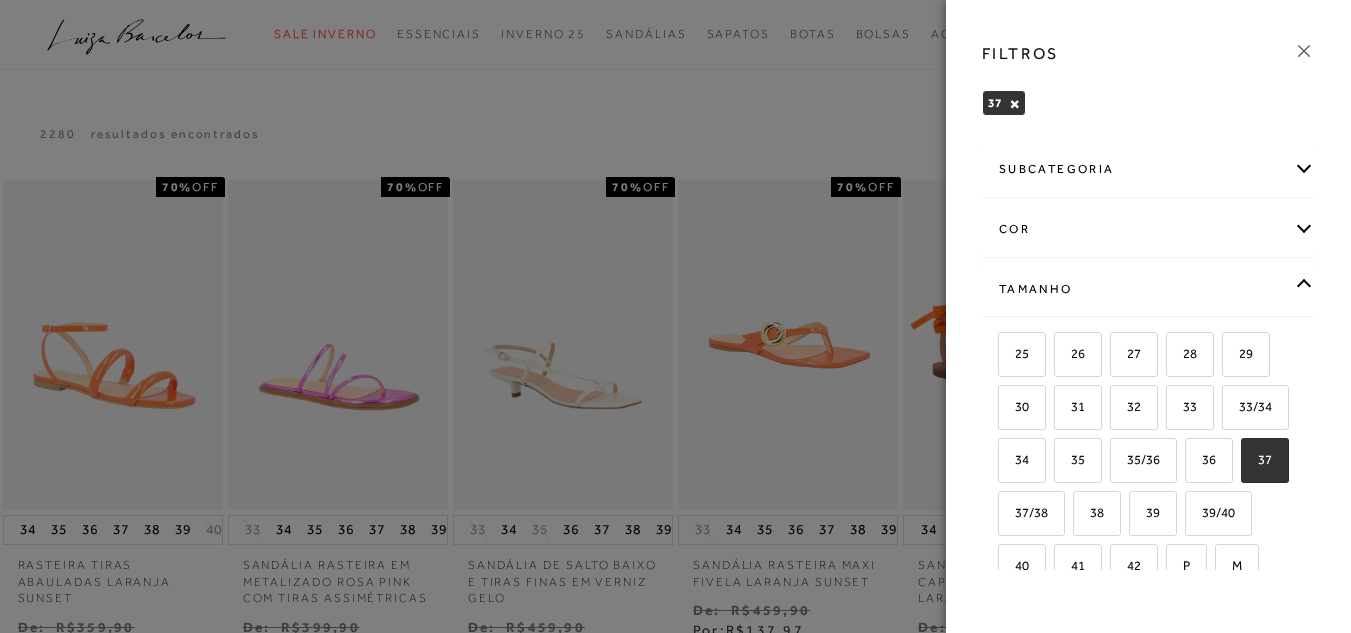click on "×" at bounding box center [1014, 104] 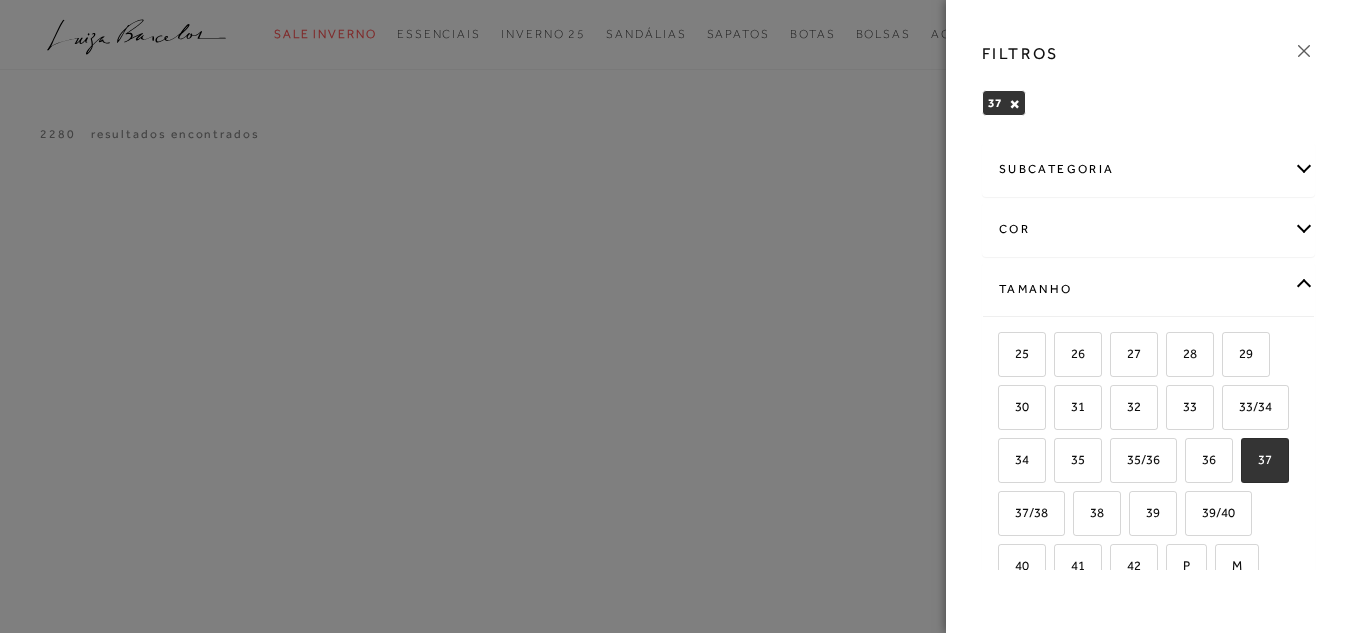 click on "37" at bounding box center [1257, 459] 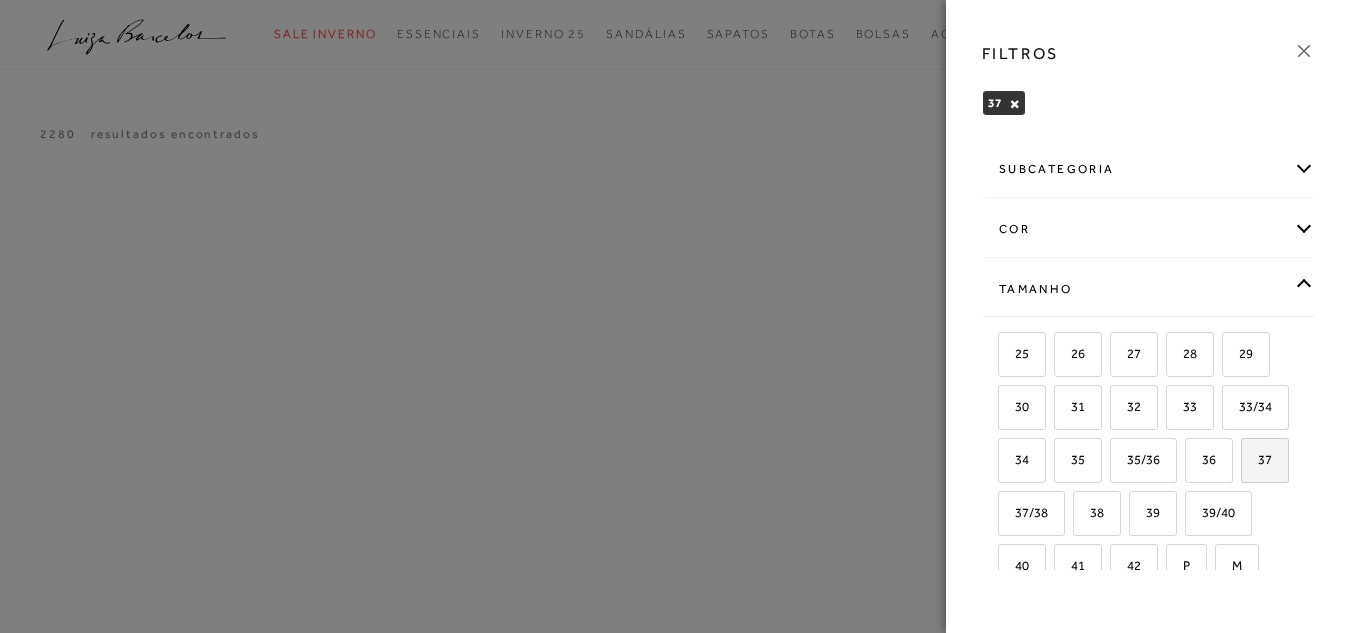 checkbox on "false" 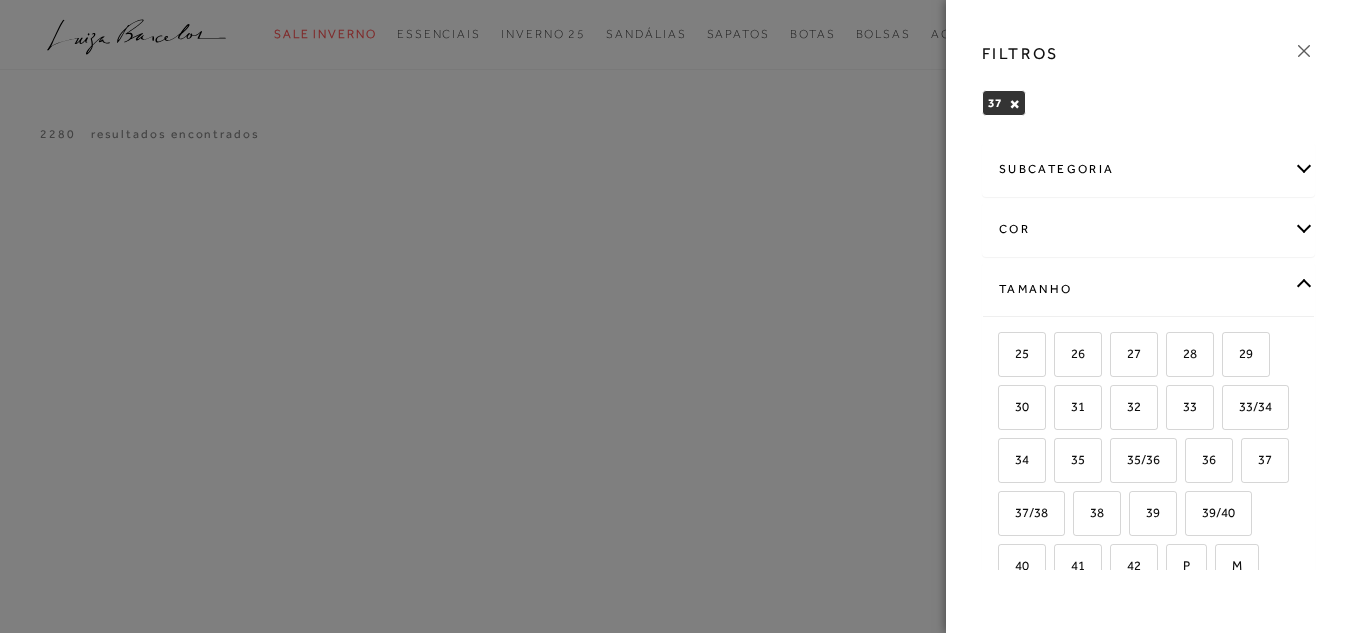 click at bounding box center [1304, 51] 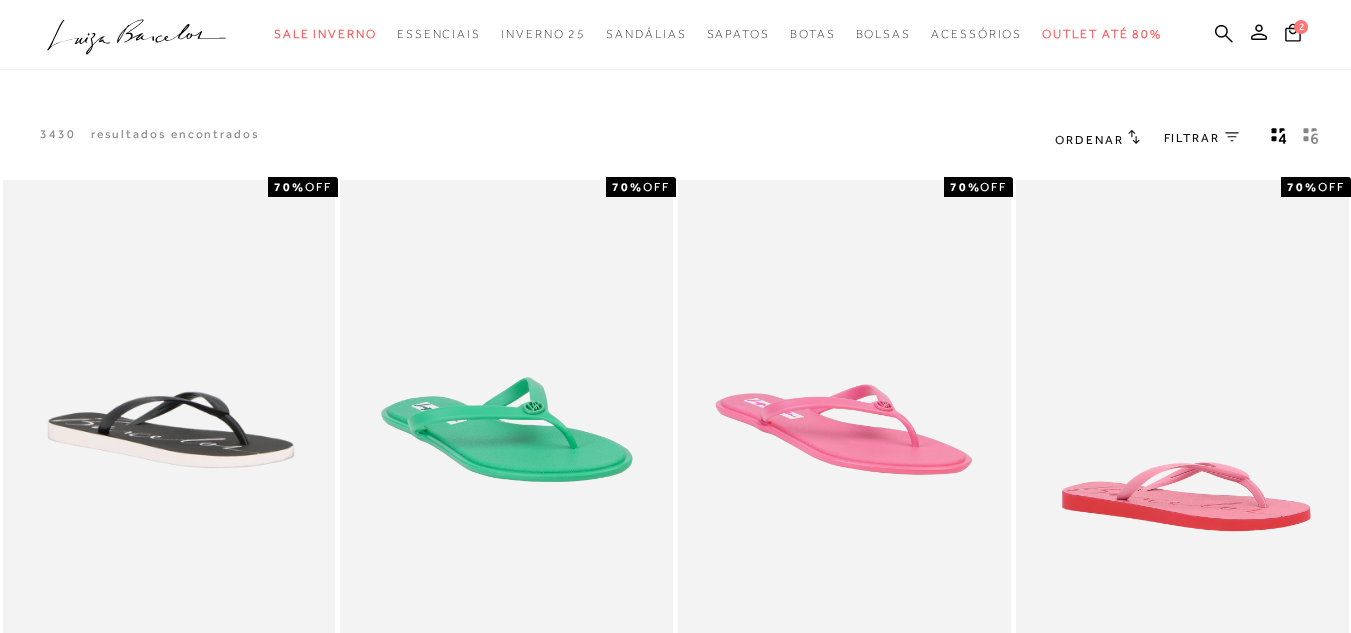 click at bounding box center [1134, 136] 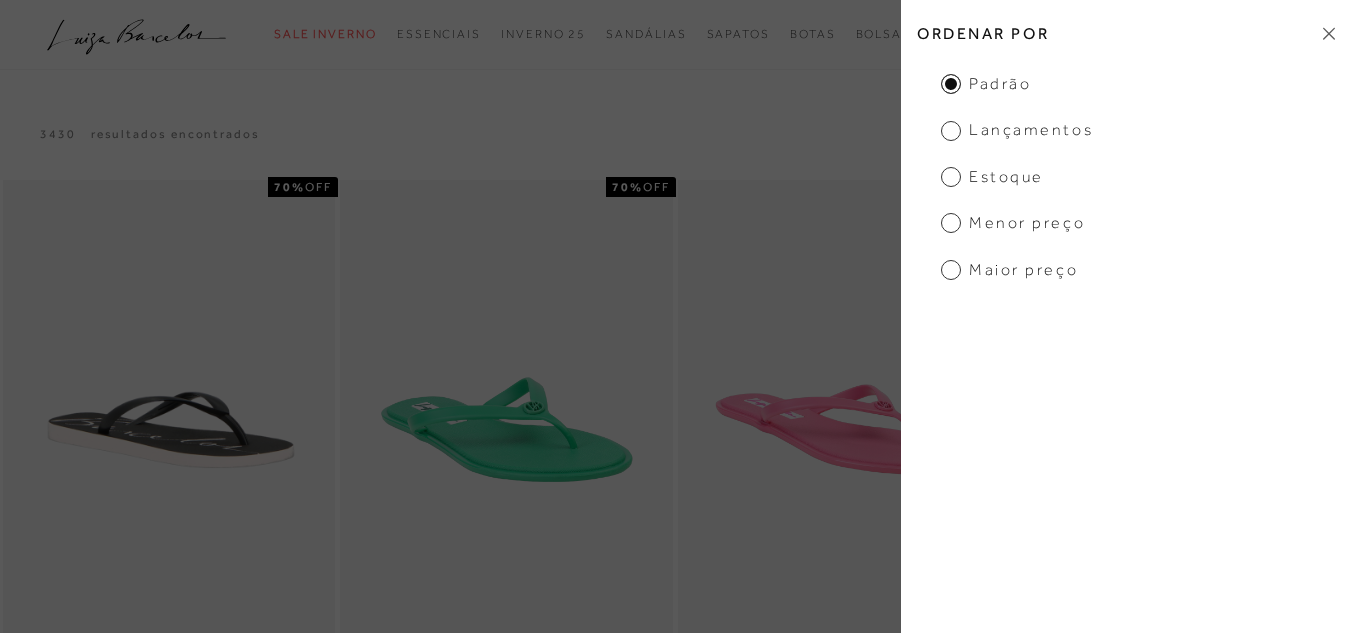 scroll, scrollTop: 0, scrollLeft: 0, axis: both 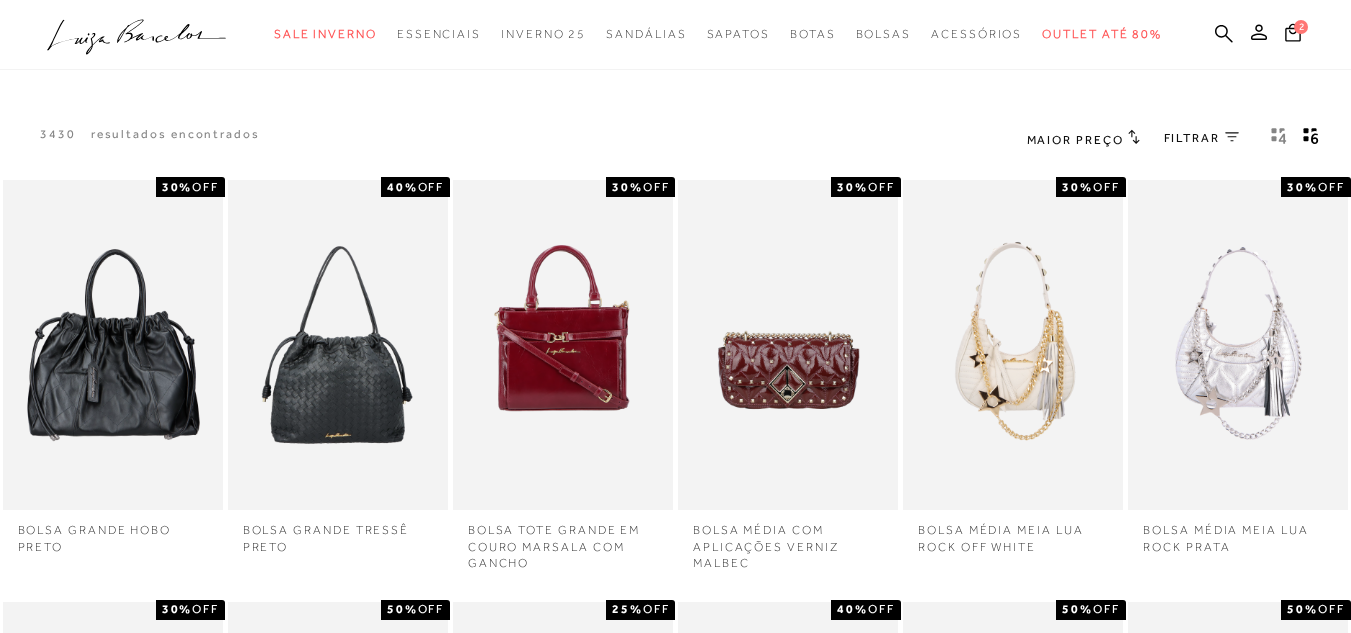 drag, startPoint x: 1365, startPoint y: 173, endPoint x: 1309, endPoint y: 134, distance: 68.24222 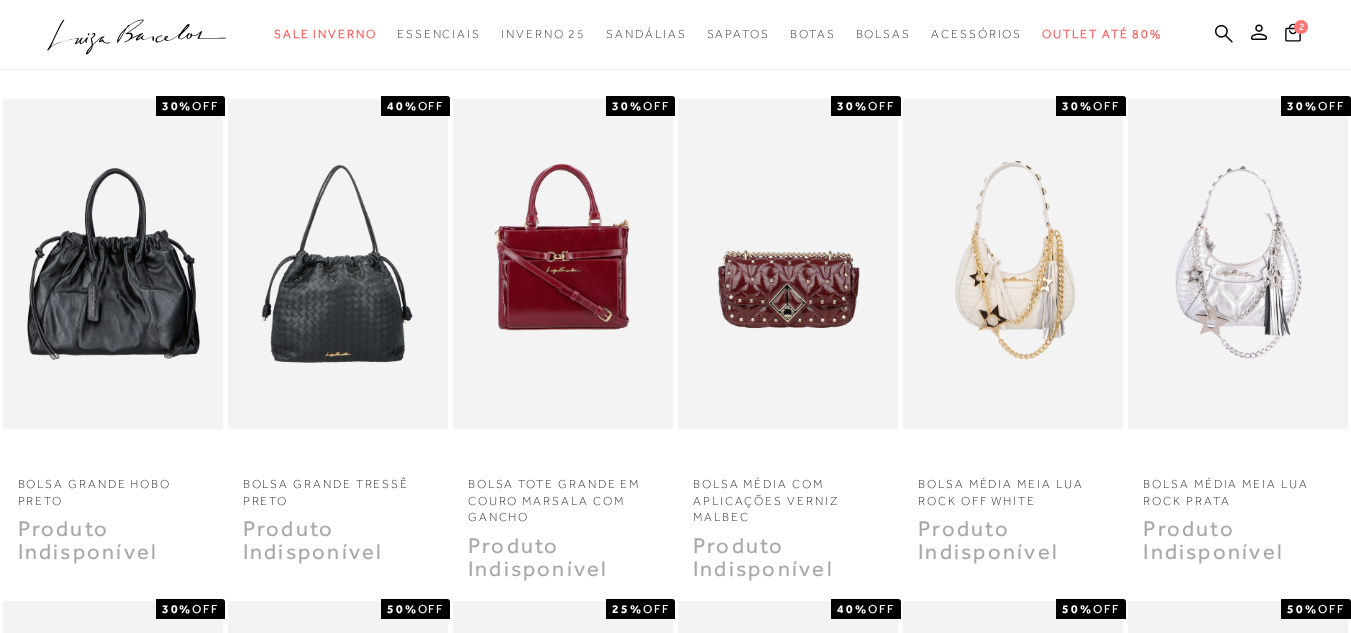 scroll, scrollTop: 295, scrollLeft: 0, axis: vertical 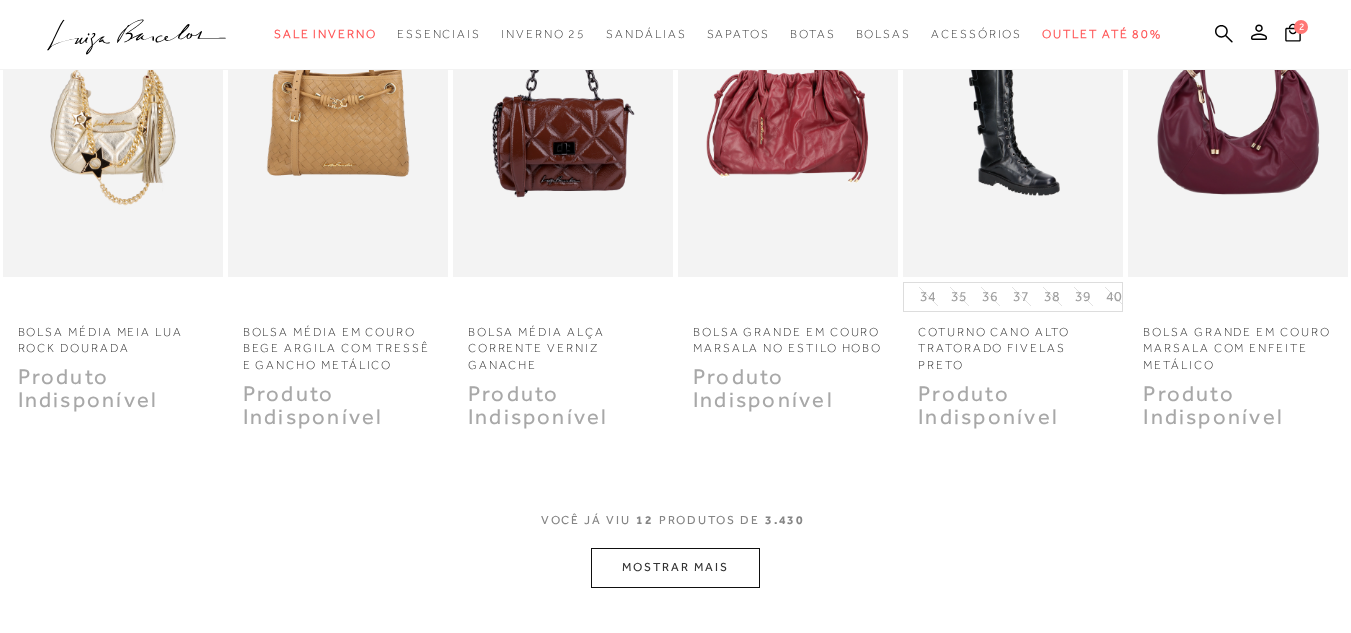 click on "MOSTRAR MAIS" at bounding box center (675, 567) 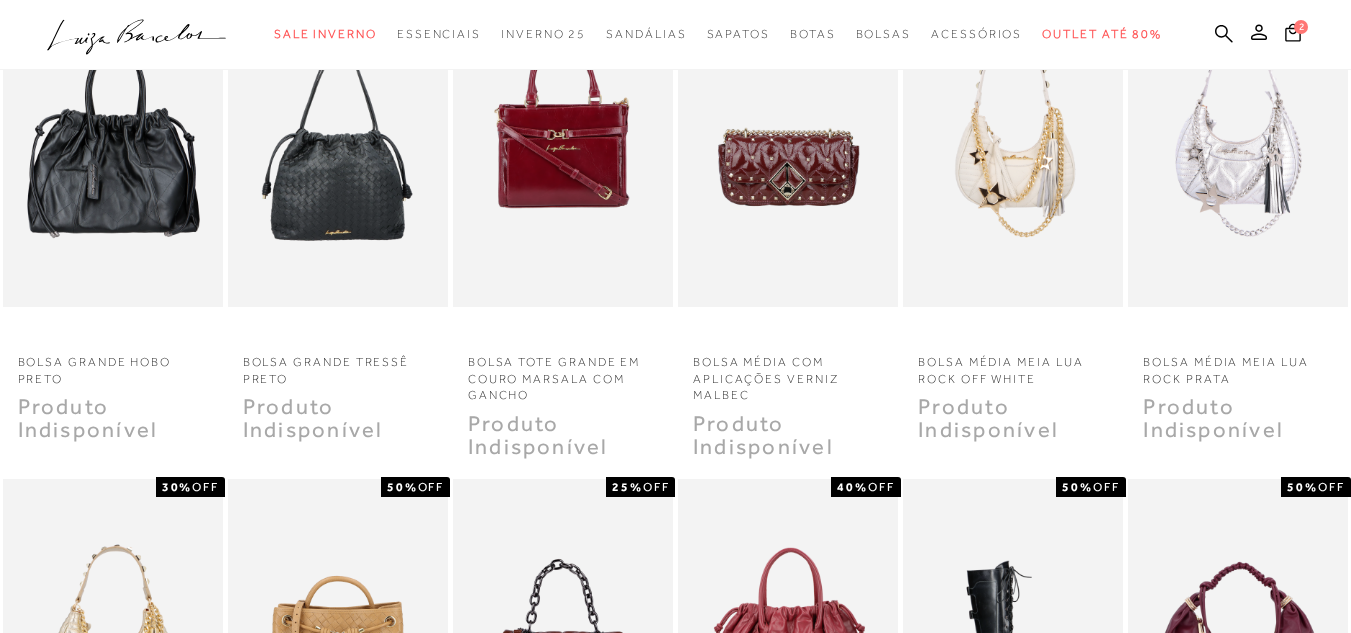 scroll, scrollTop: 0, scrollLeft: 0, axis: both 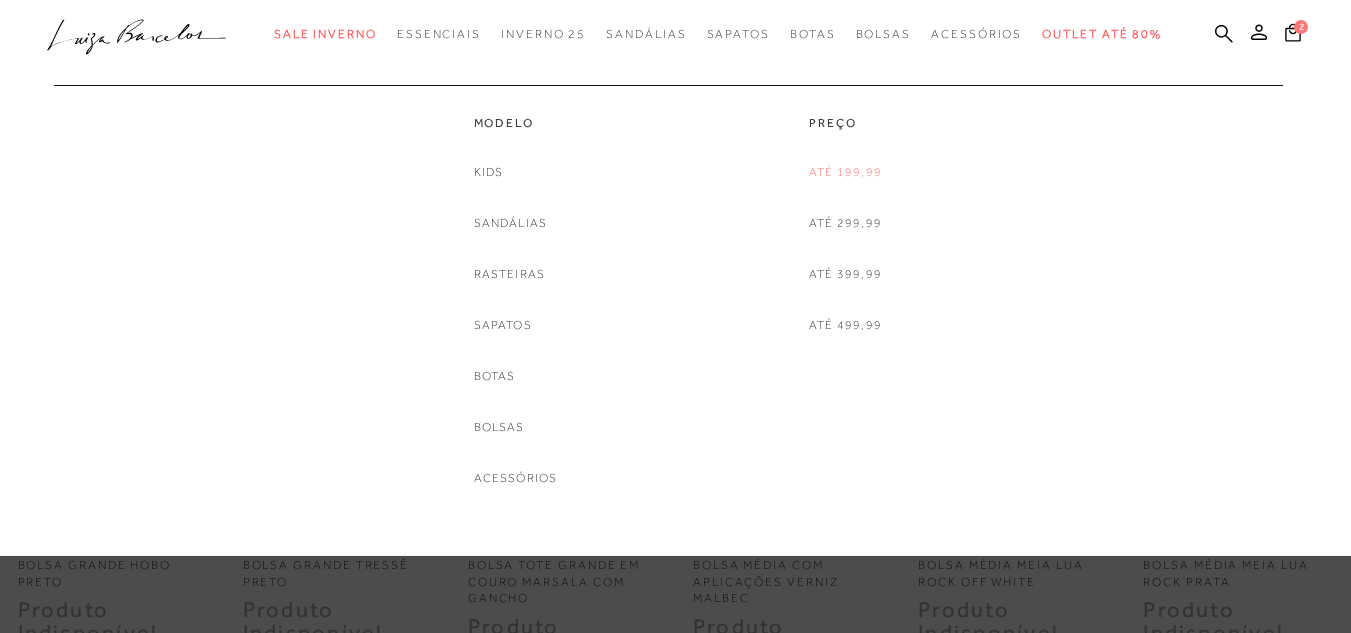 click on "Até 199,99" at bounding box center (845, 172) 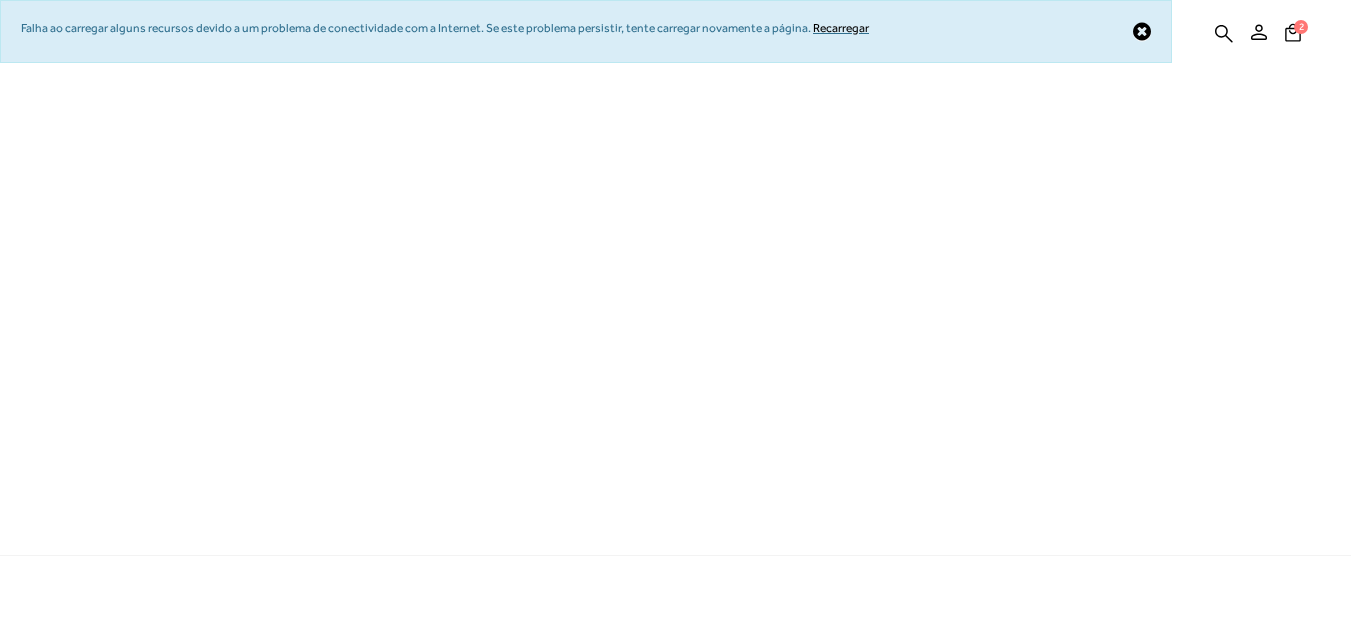 click at bounding box center [1142, 31] 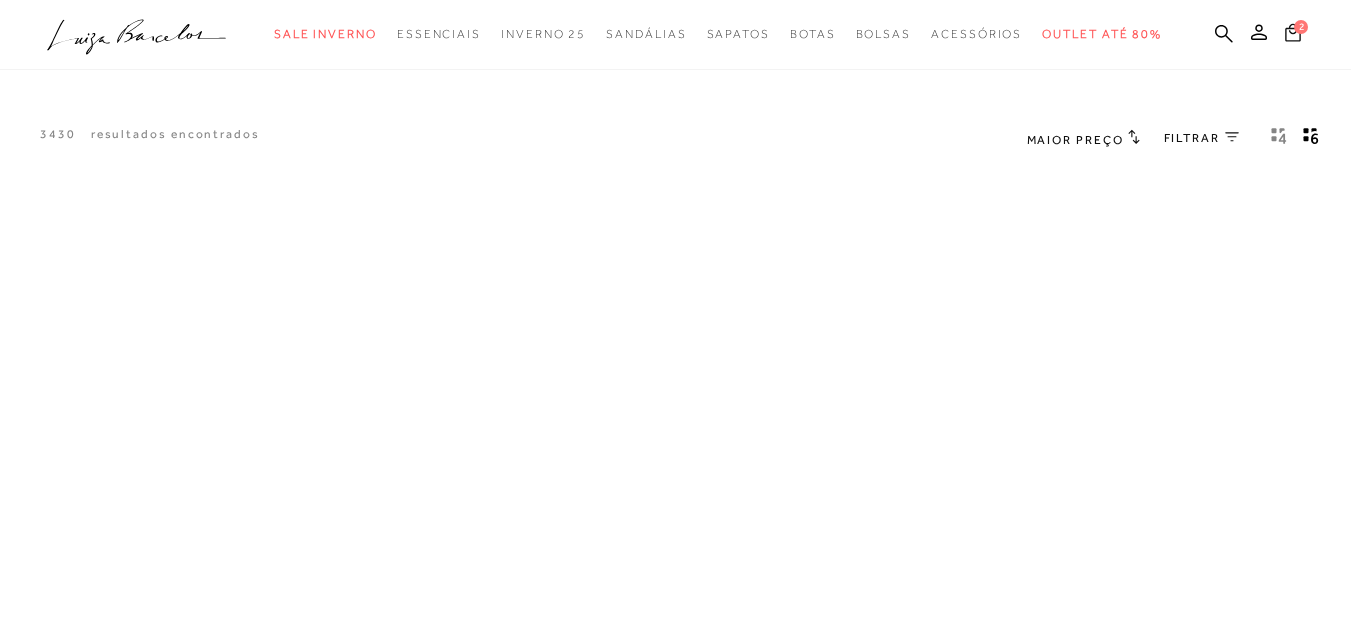 click at bounding box center (1293, 32) 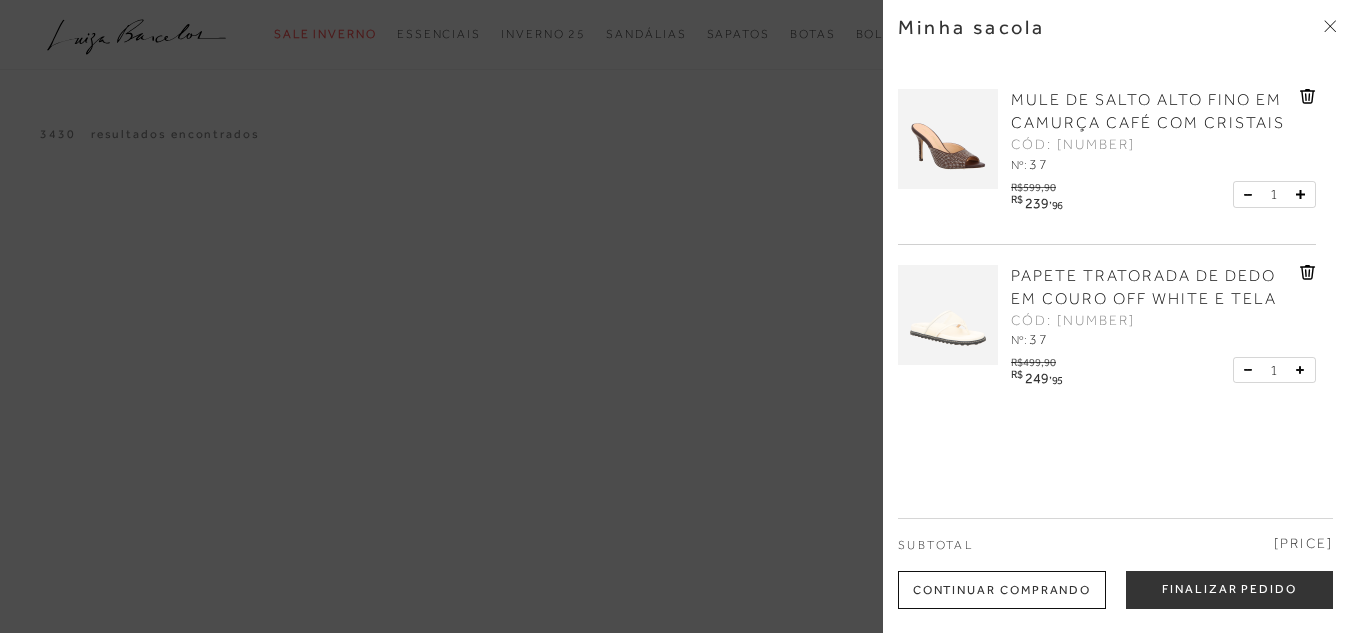 click at bounding box center (1308, 96) 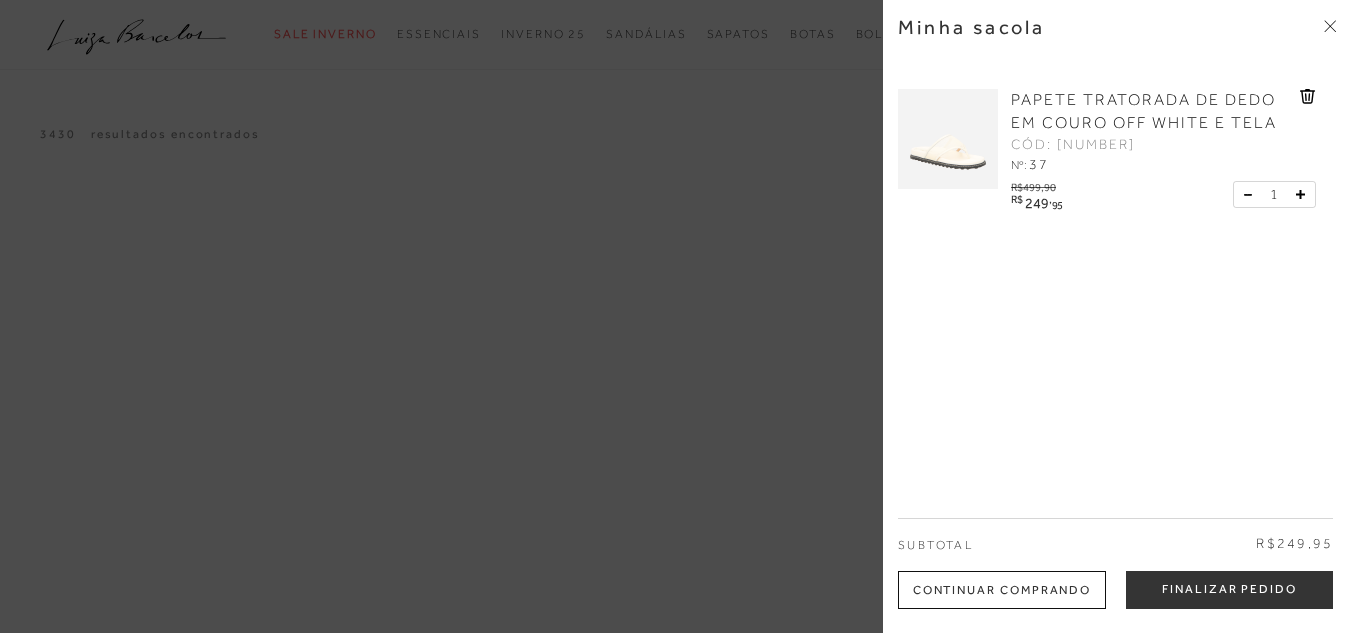click at bounding box center (675, 316) 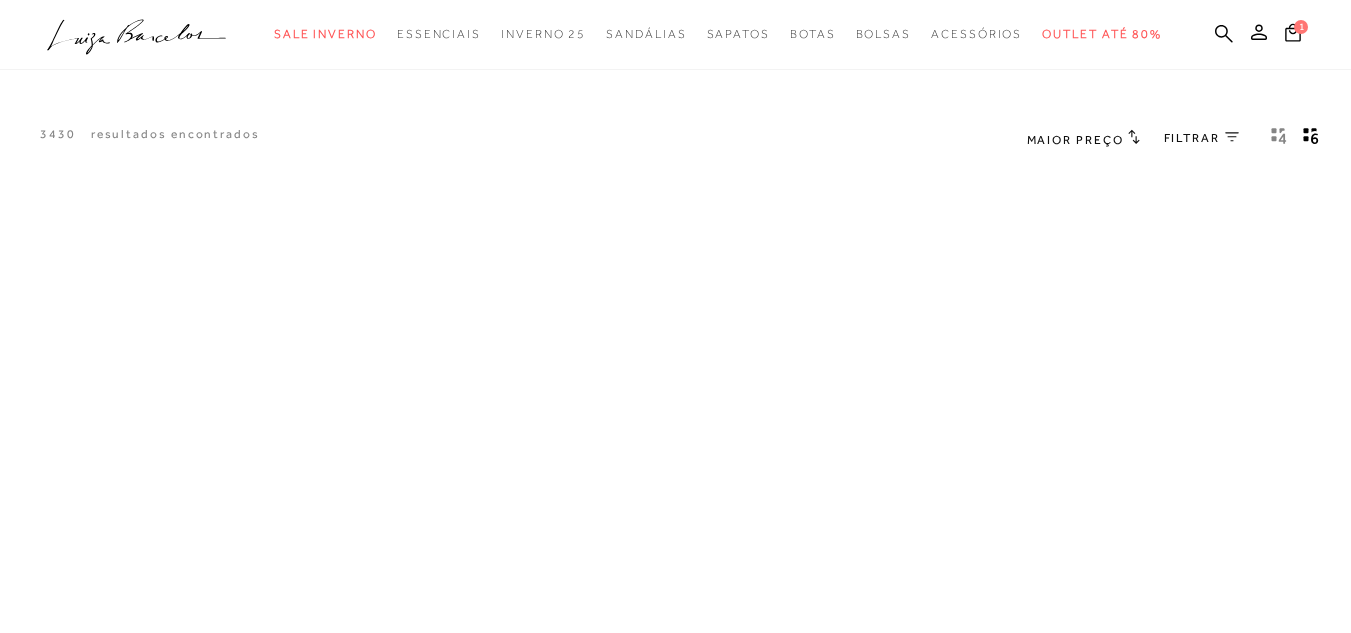 click on ".a{fill-rule:evenodd;}" at bounding box center (137, 37) 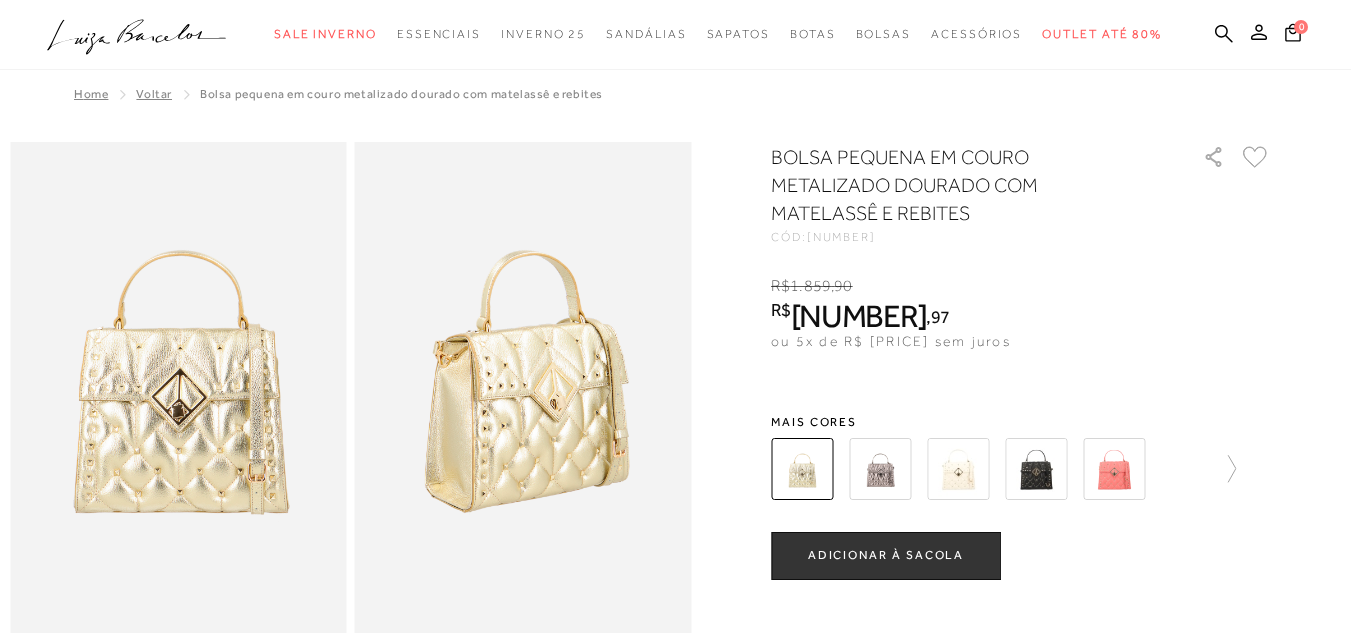 scroll, scrollTop: 0, scrollLeft: 0, axis: both 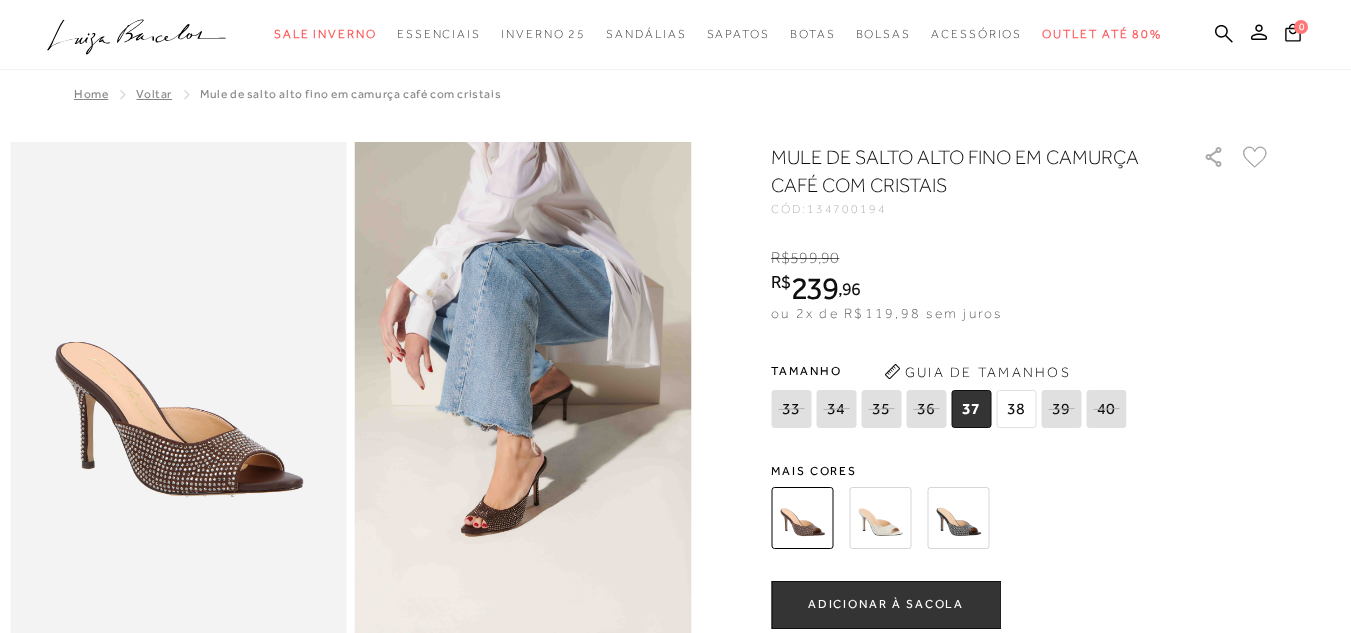 click on "ADICIONAR À SACOLA" at bounding box center (886, 605) 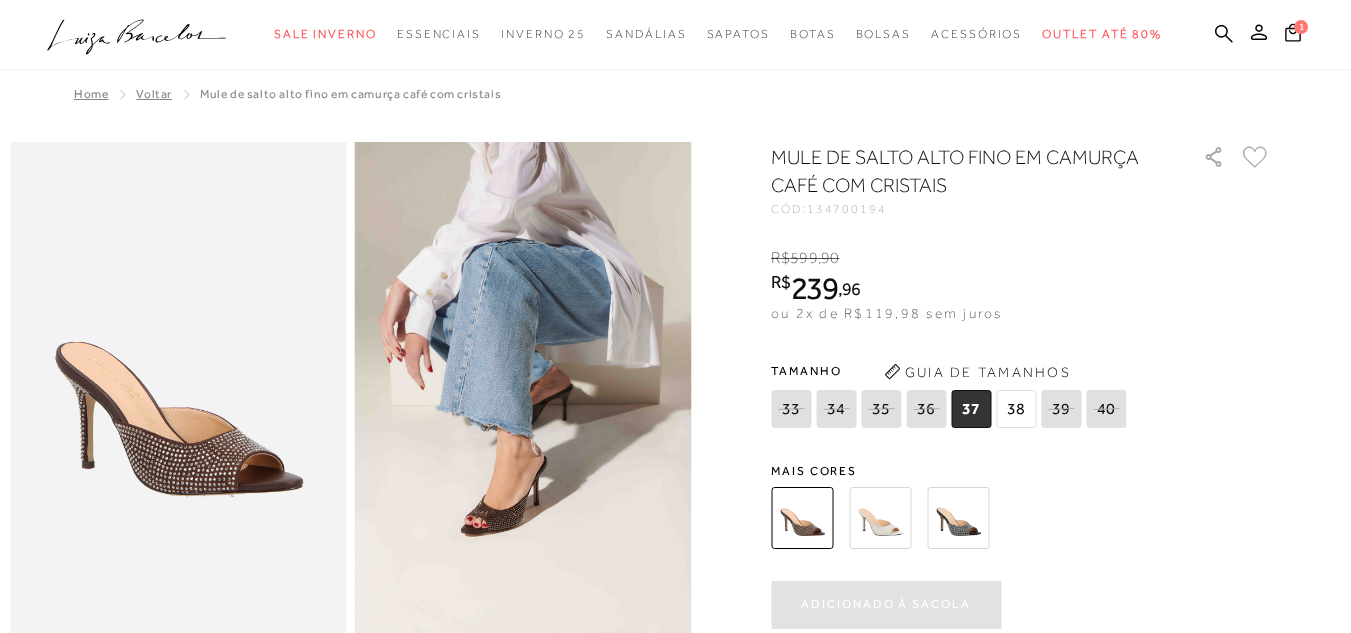 scroll, scrollTop: 0, scrollLeft: 0, axis: both 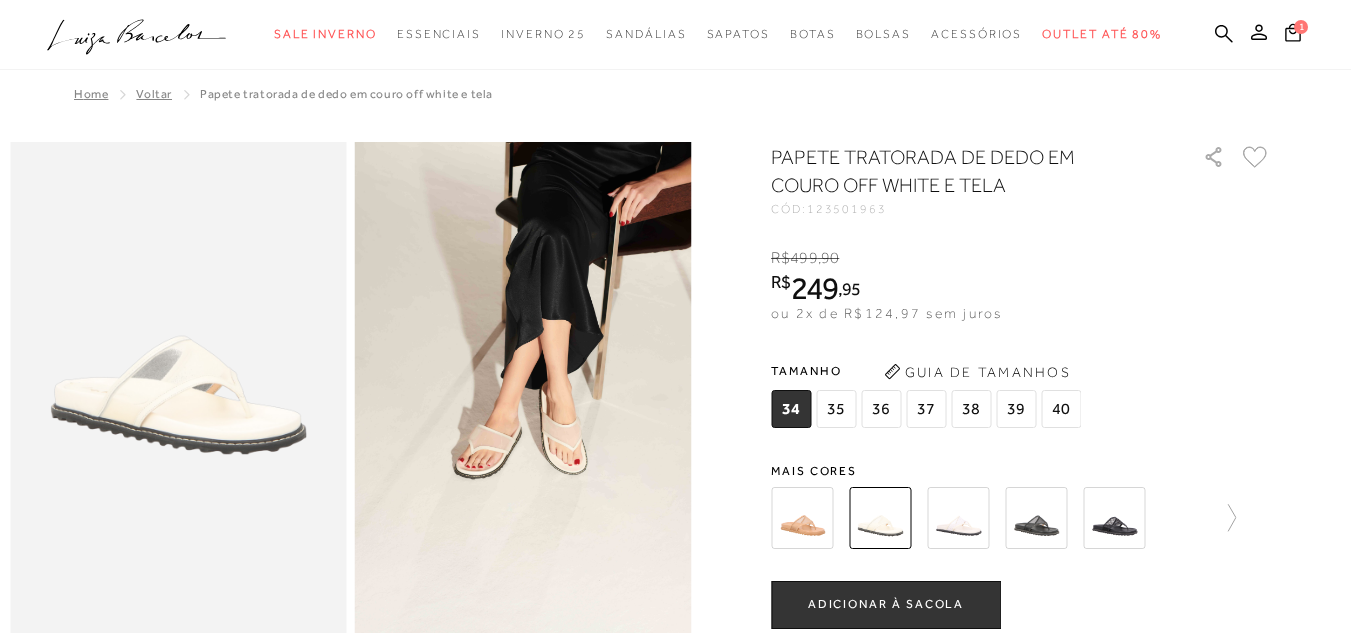 click on "37" at bounding box center [791, 409] 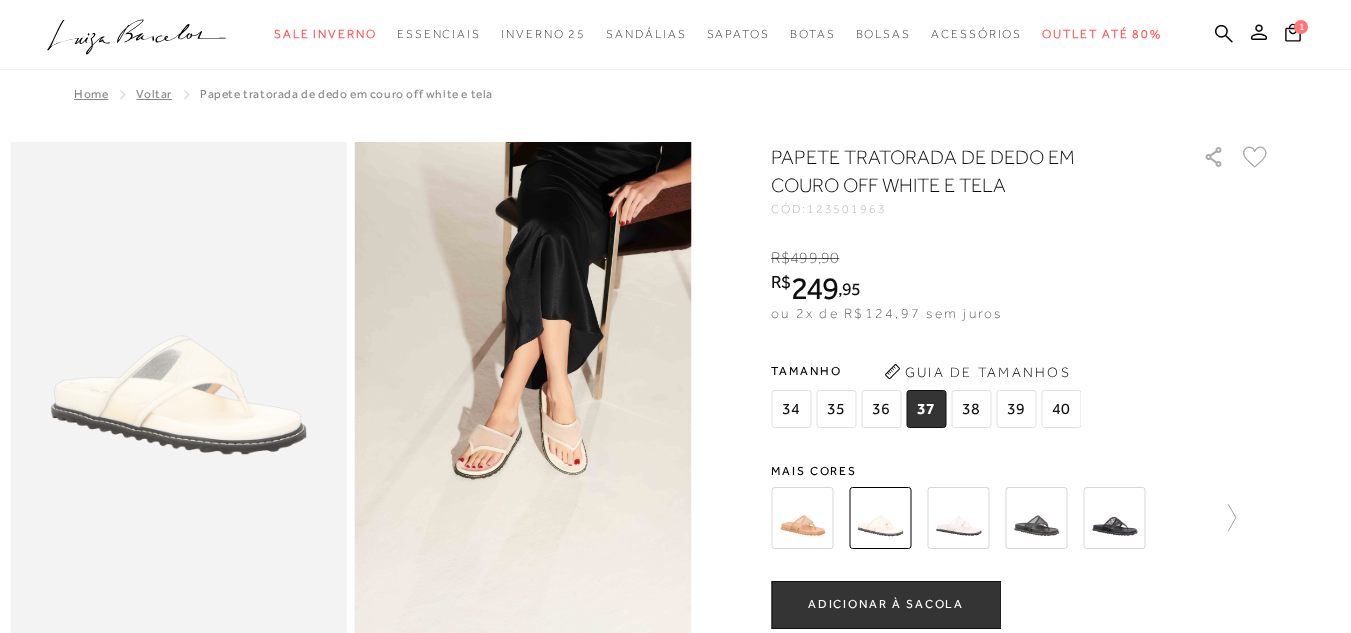 click on "ADICIONAR À SACOLA" at bounding box center [886, 604] 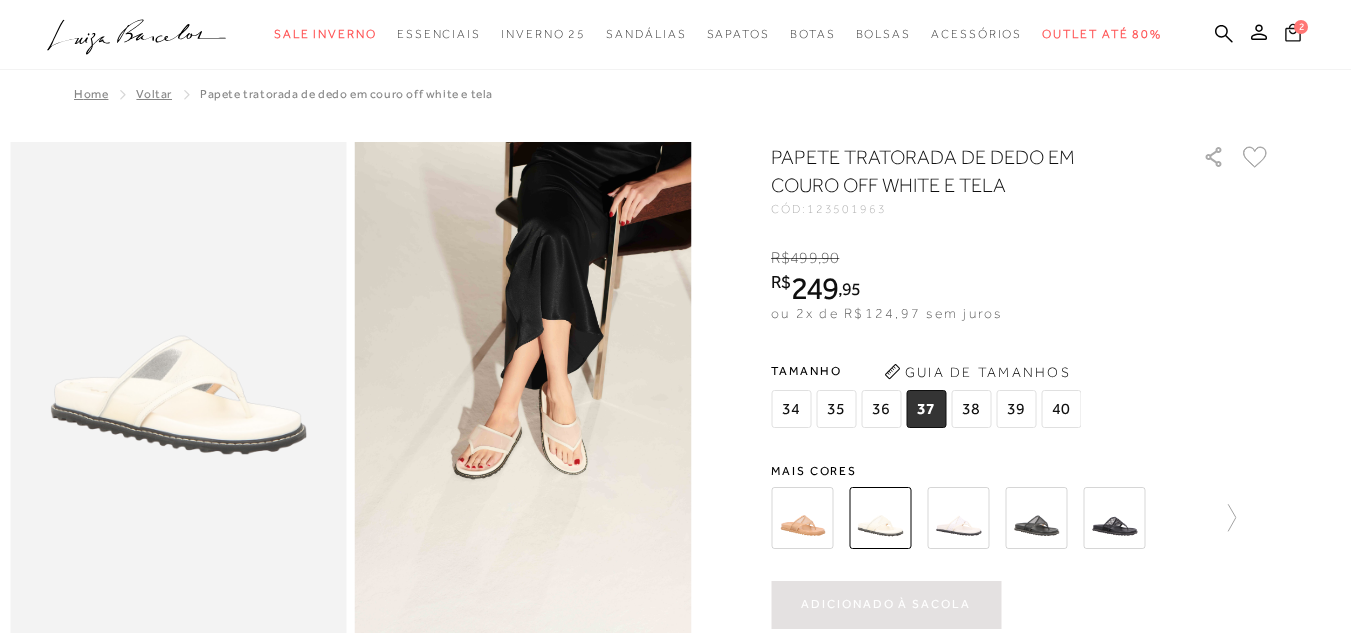 scroll, scrollTop: 0, scrollLeft: 0, axis: both 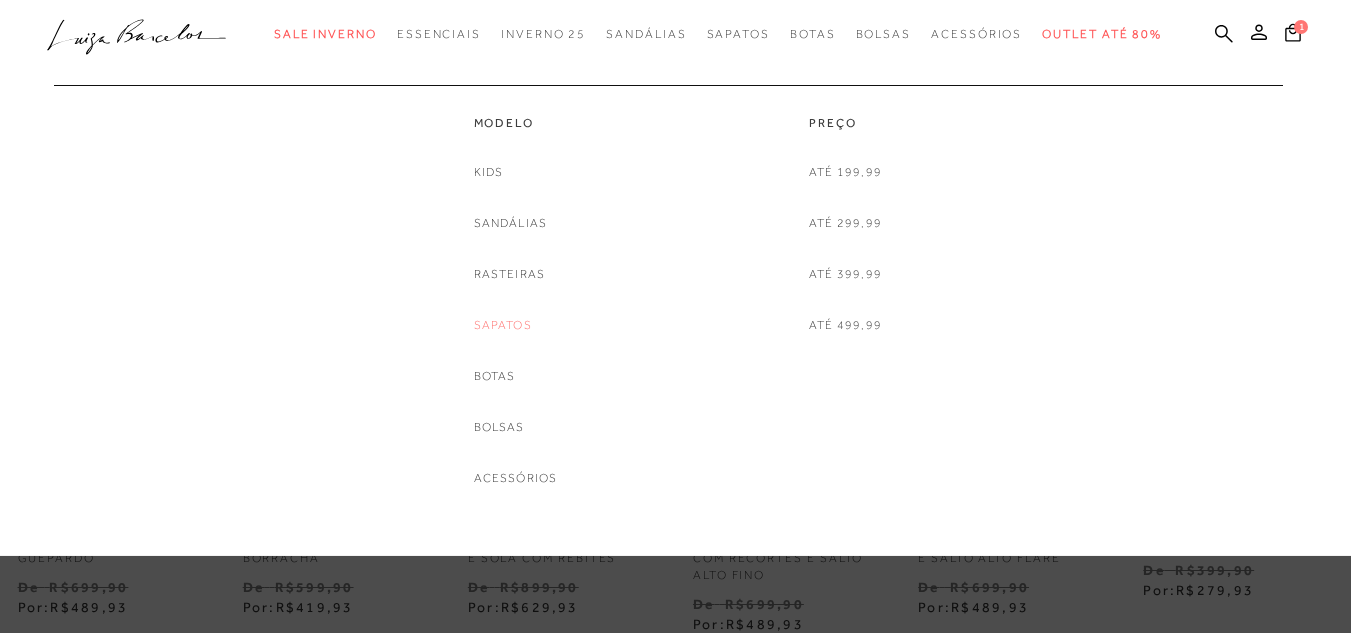 click on "Sapatos" at bounding box center (503, 325) 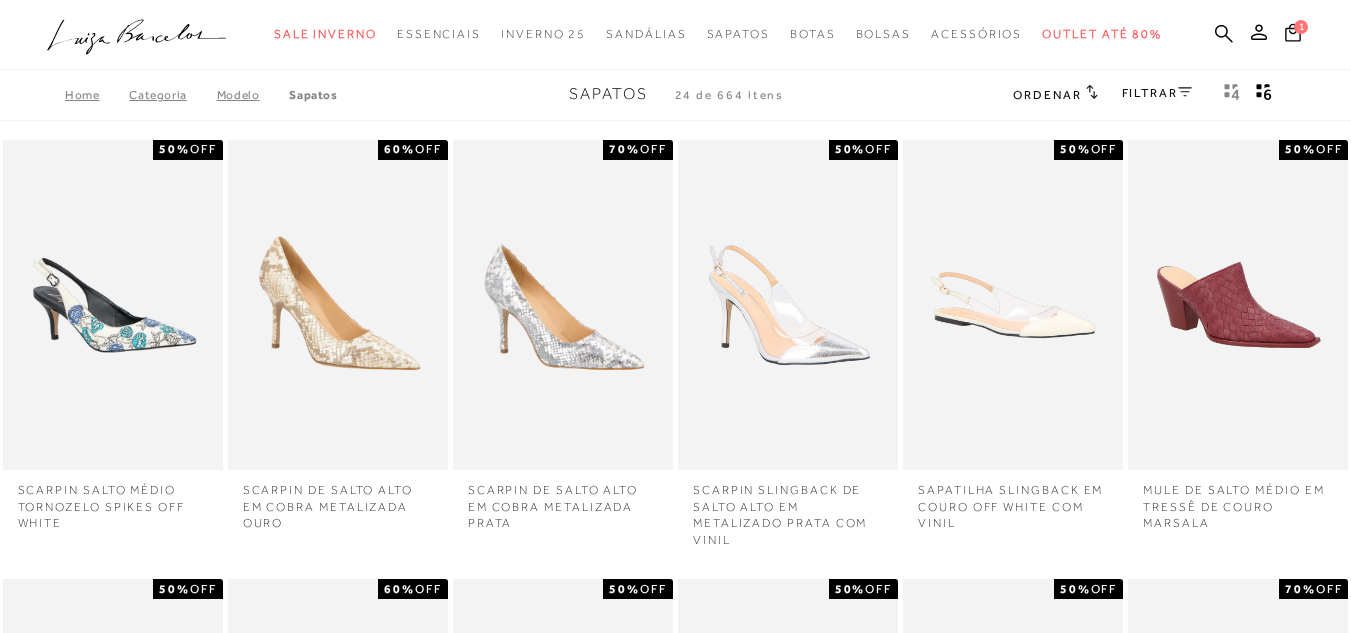 click on "SAPATILHA SLINGBACK EM COURO OFF WHITE COM VINIL" at bounding box center [1013, 501] 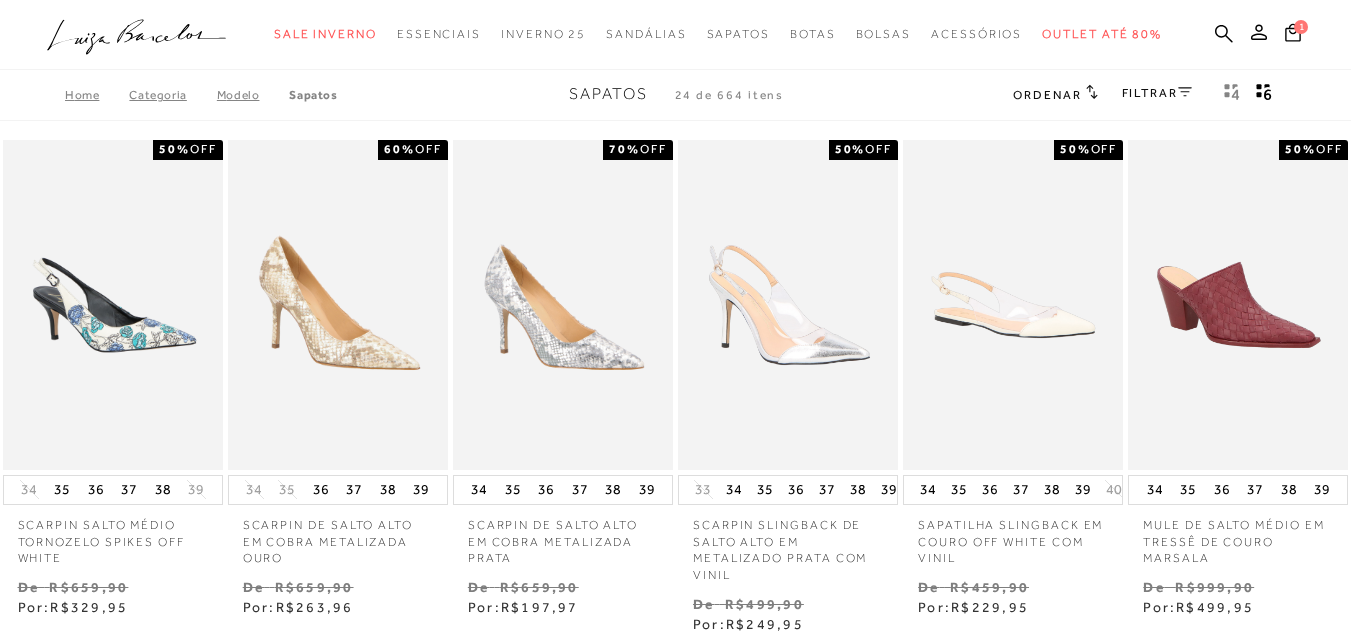 scroll, scrollTop: 43, scrollLeft: 0, axis: vertical 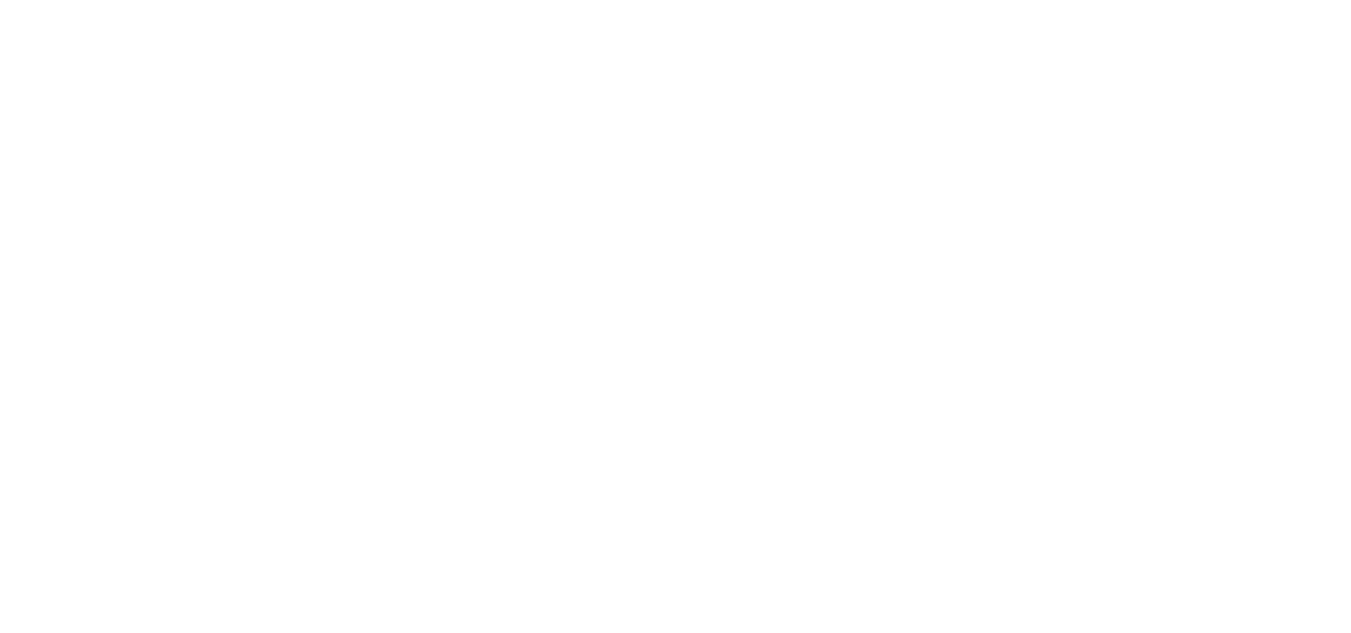 click at bounding box center [675, 409] 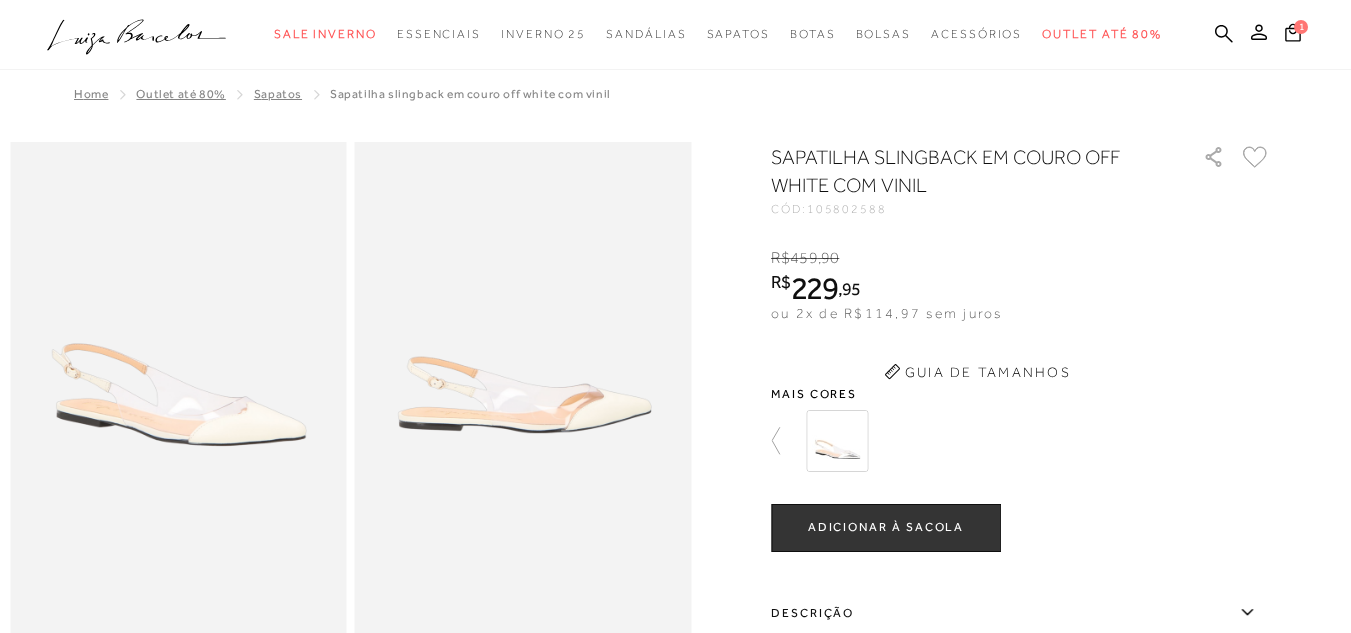 scroll, scrollTop: 0, scrollLeft: 0, axis: both 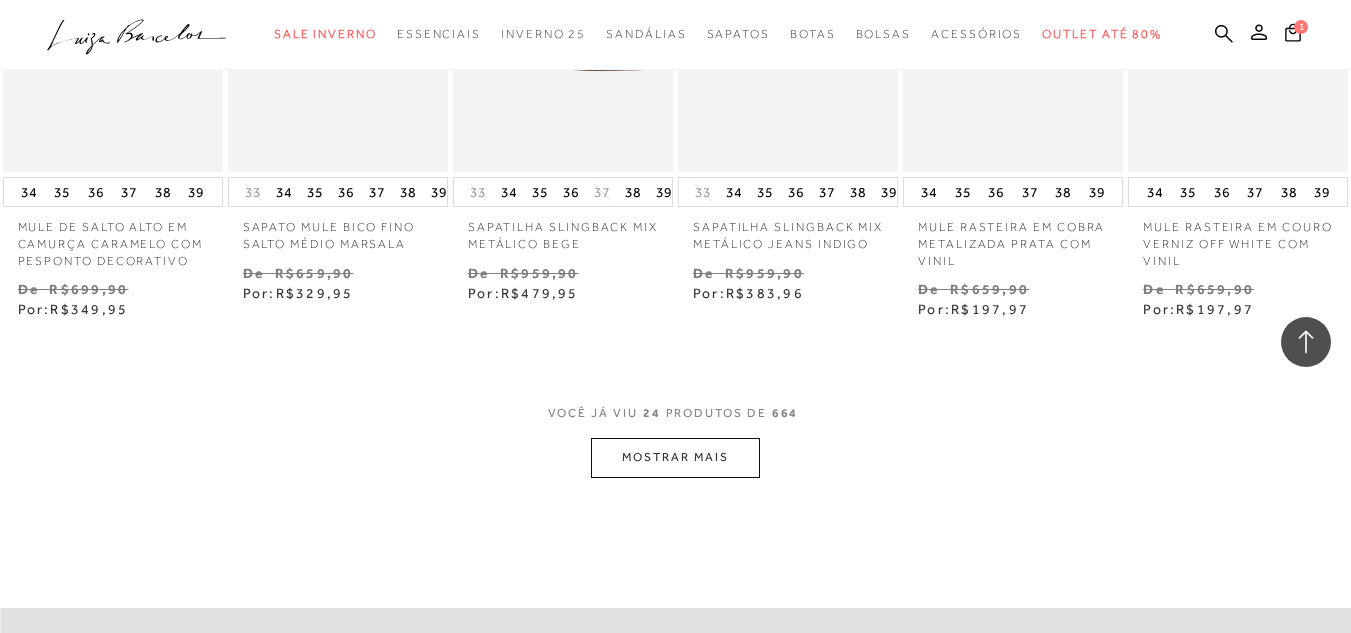 click on "MOSTRAR MAIS" at bounding box center [675, 457] 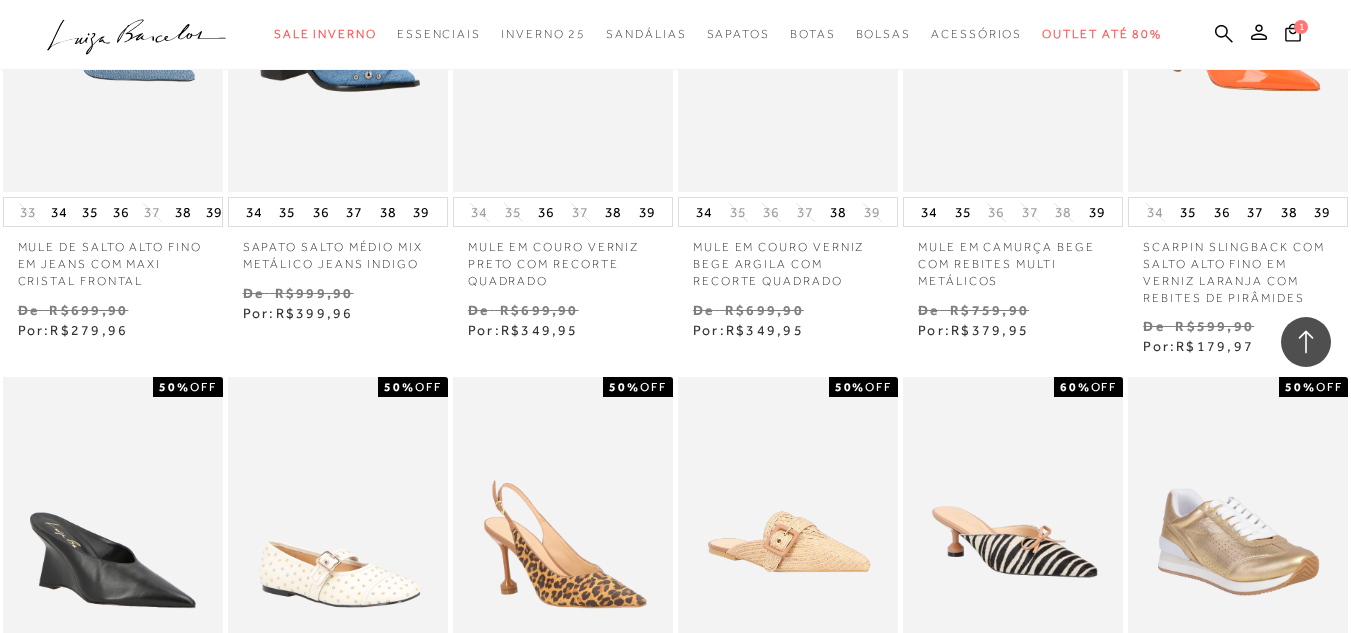 scroll, scrollTop: 2312, scrollLeft: 0, axis: vertical 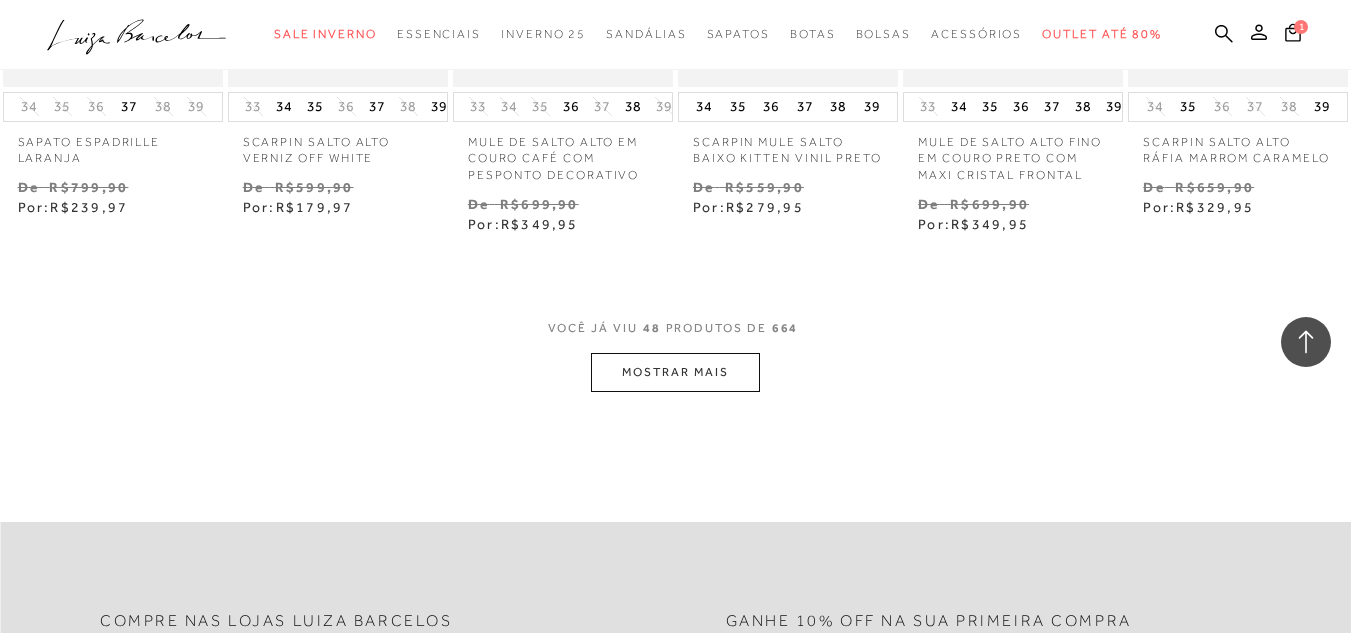 click on "MOSTRAR MAIS" at bounding box center (675, 372) 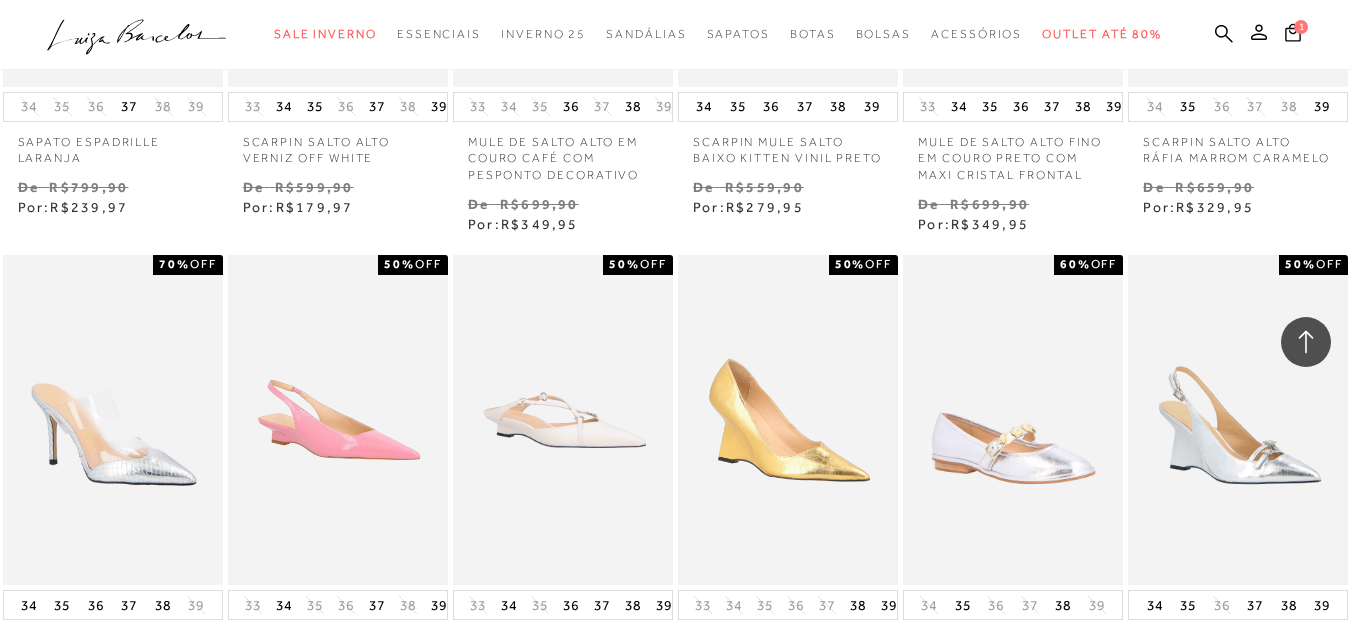 scroll, scrollTop: 5151, scrollLeft: 0, axis: vertical 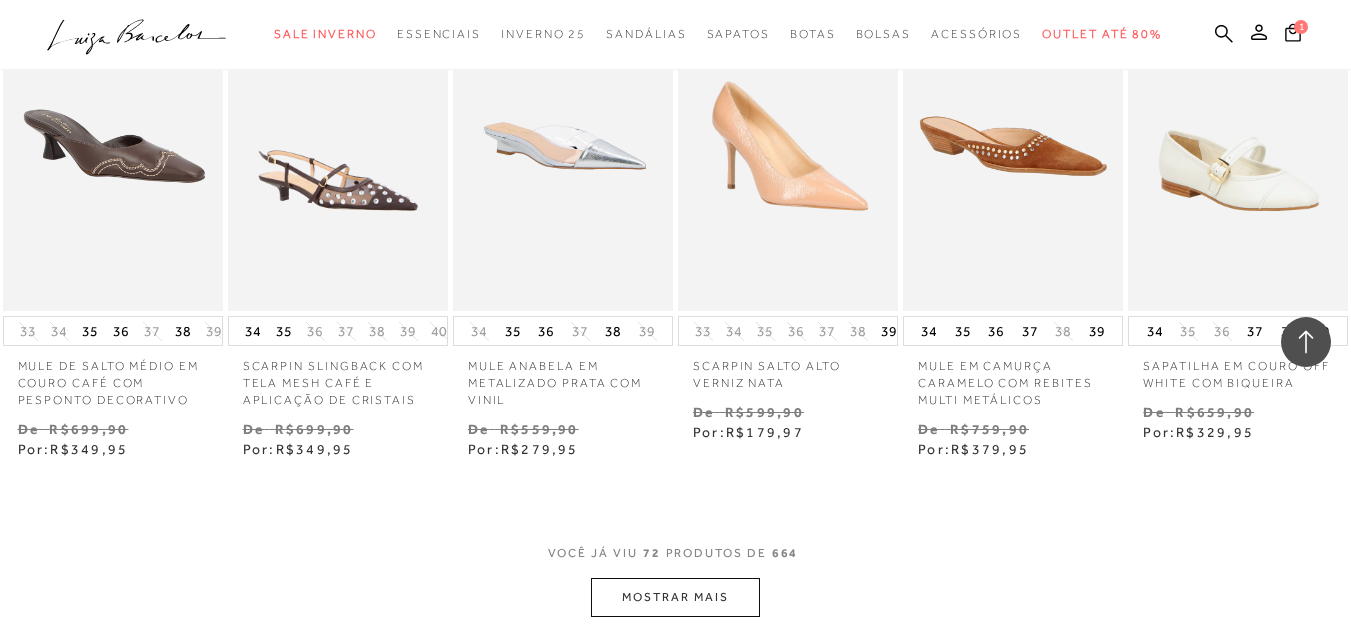 click on "MOSTRAR MAIS" at bounding box center (675, 597) 